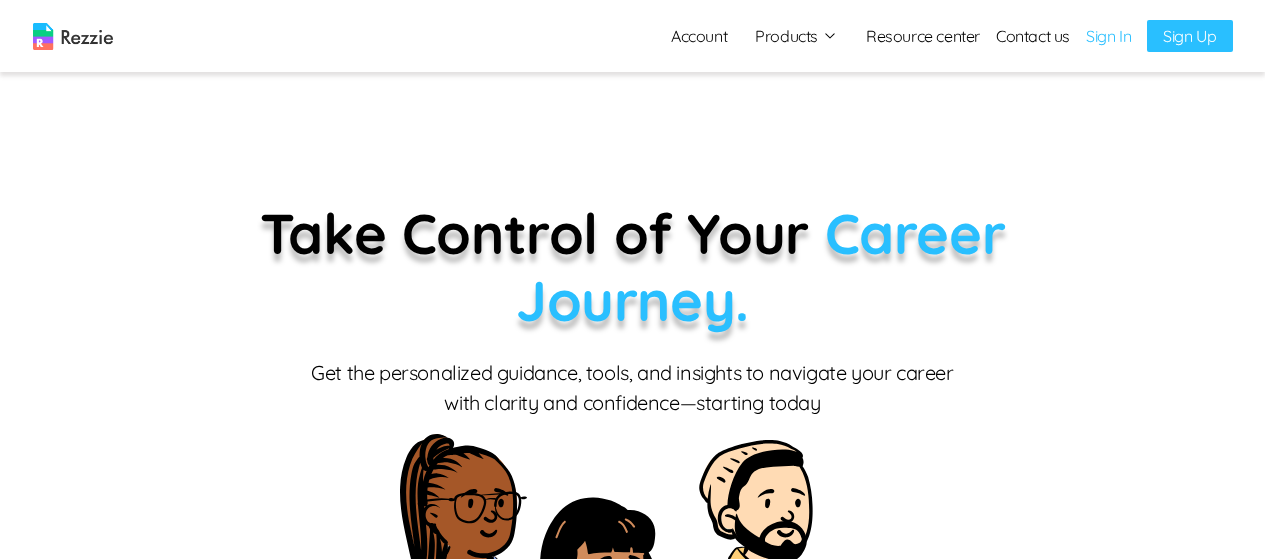 scroll, scrollTop: 0, scrollLeft: 0, axis: both 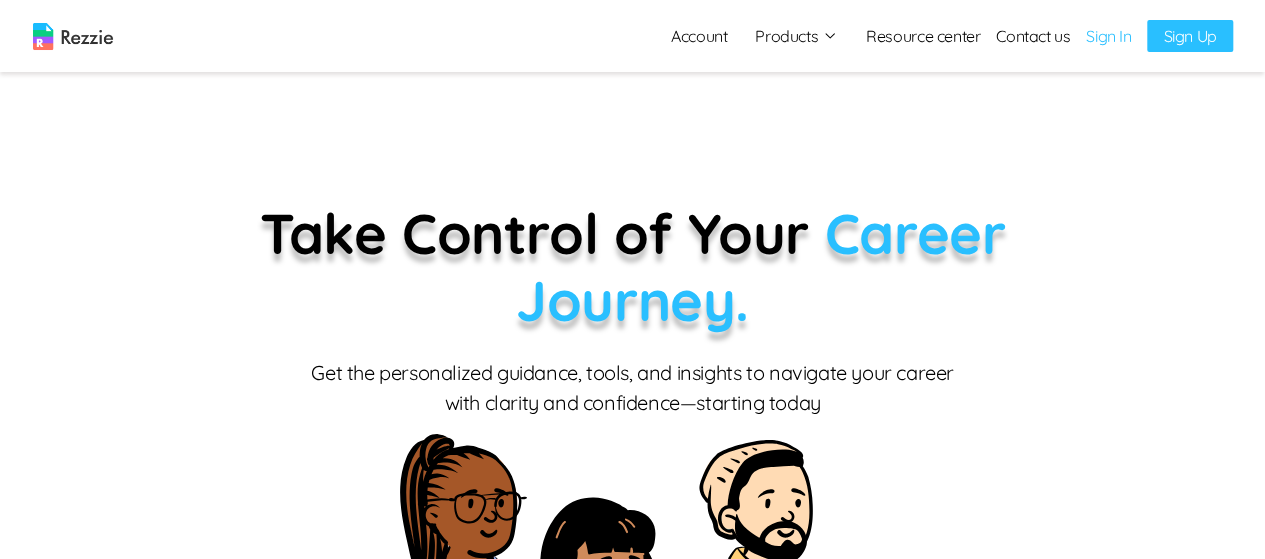 click on "Sign In" at bounding box center [1108, 36] 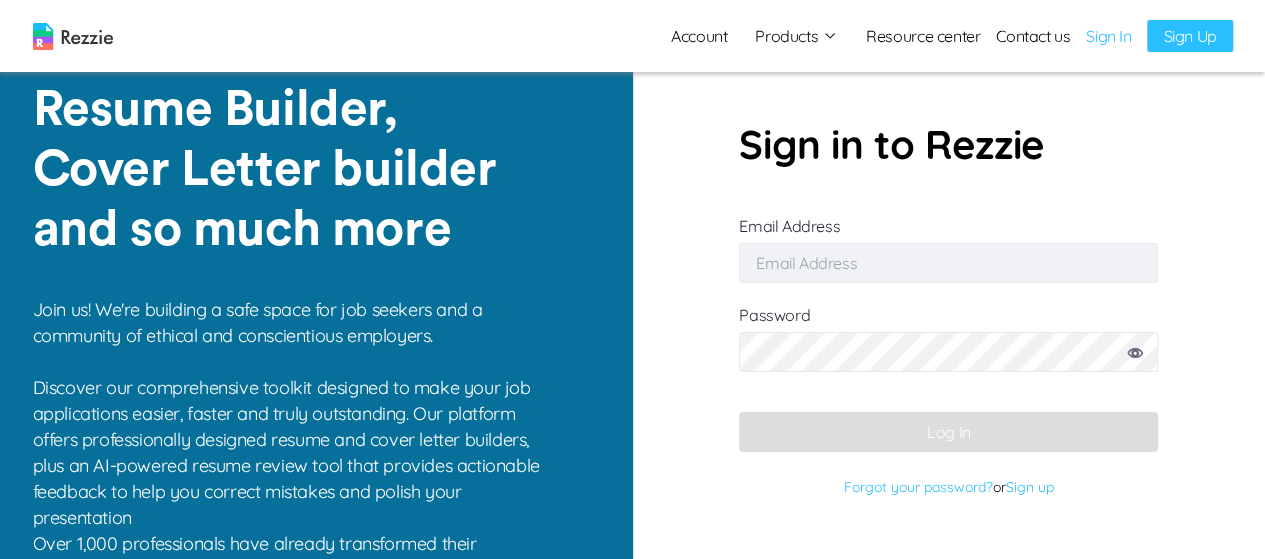 type on "[EMAIL]" 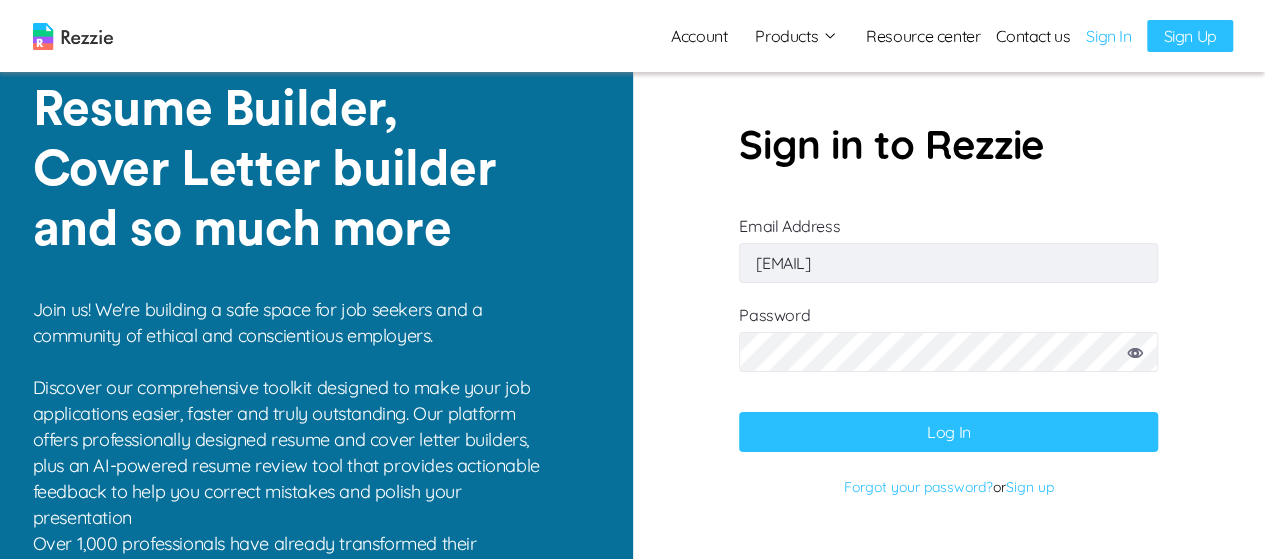 click on "Log In" at bounding box center (948, 432) 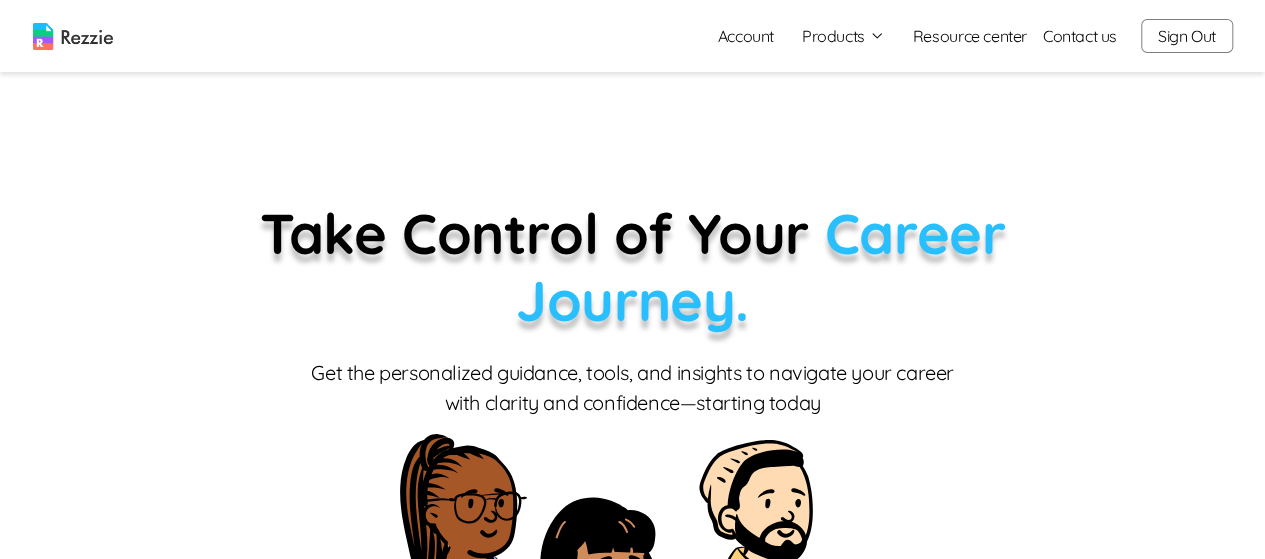 click on "Products" at bounding box center (843, 36) 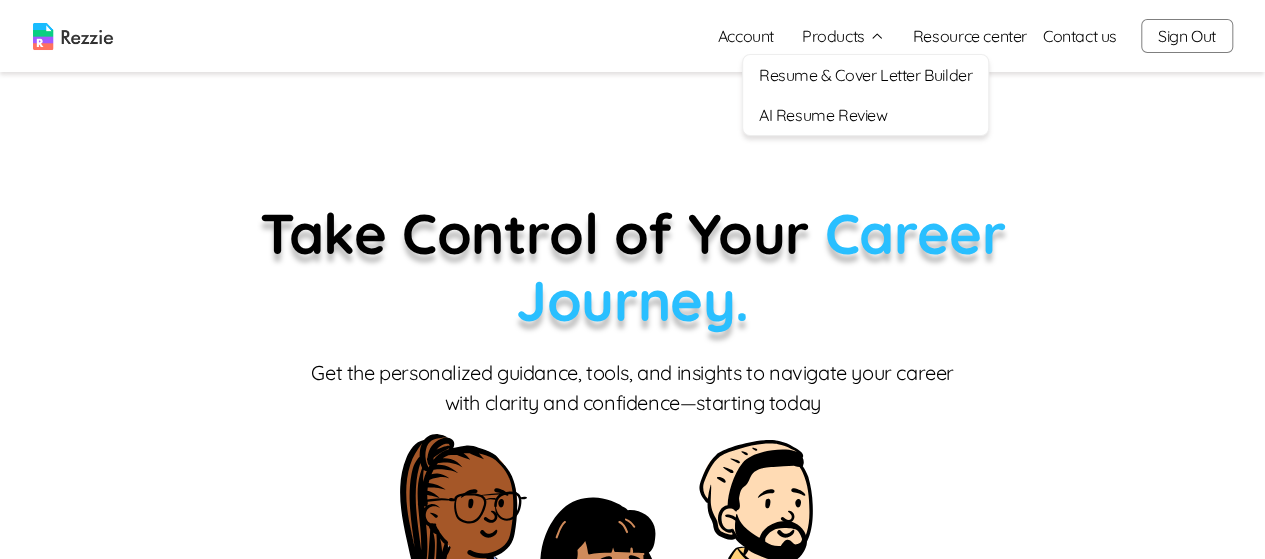 click on "Resume & Cover Letter Builder" at bounding box center [865, 75] 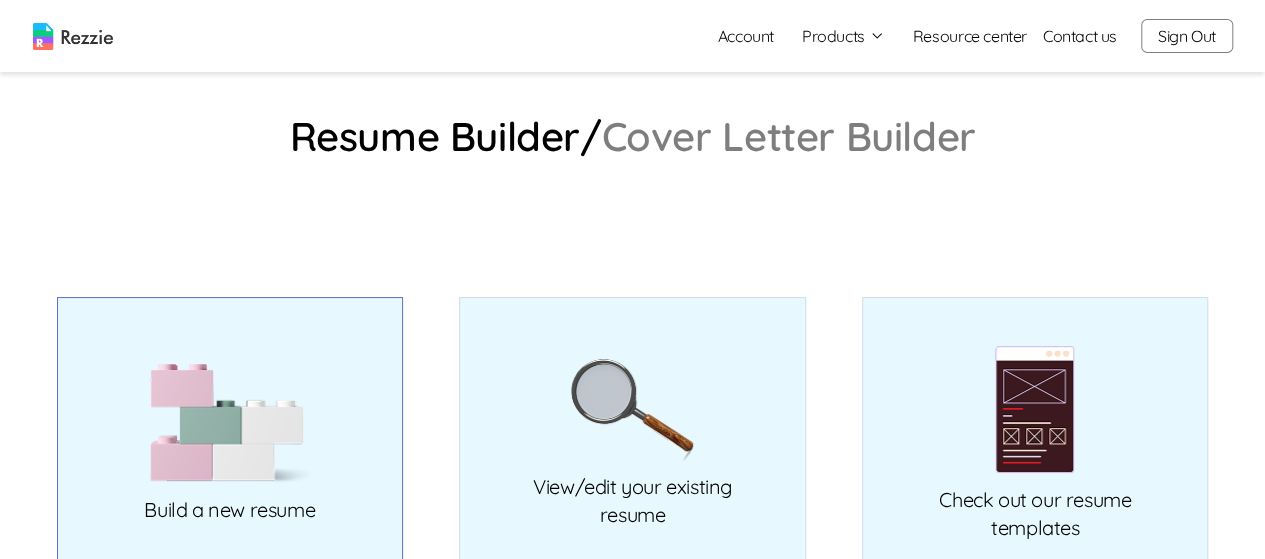 click at bounding box center [230, 423] 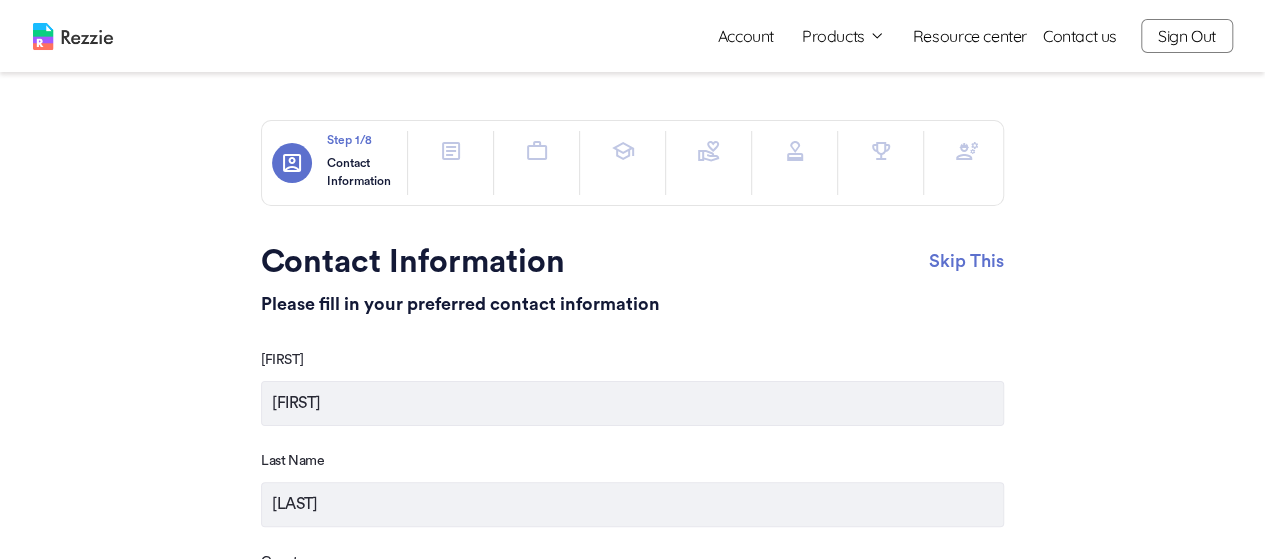 click 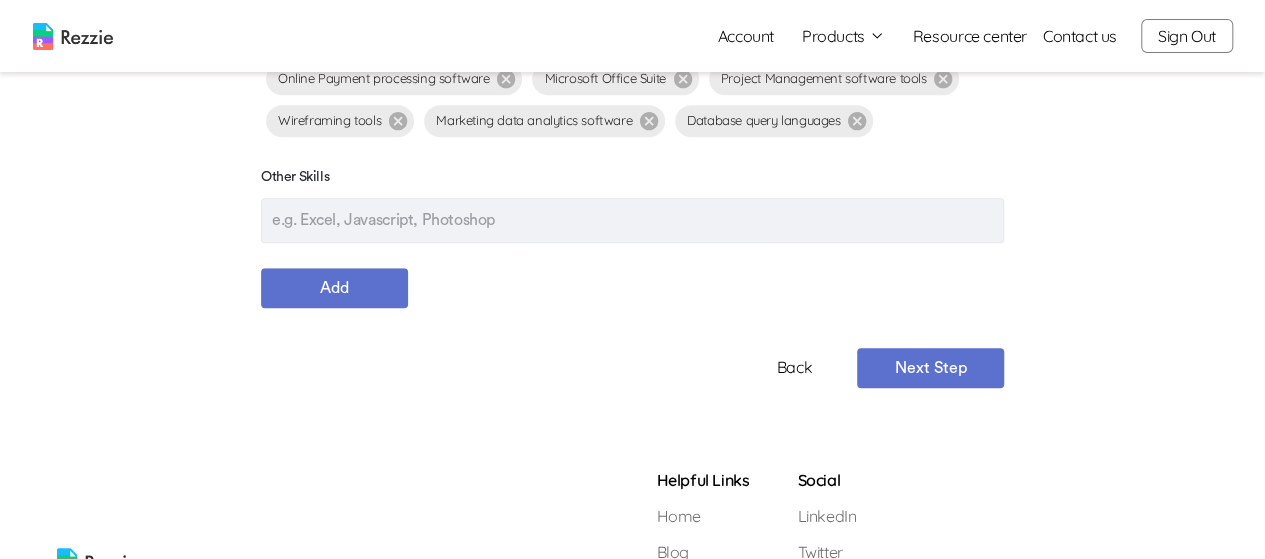 scroll, scrollTop: 490, scrollLeft: 0, axis: vertical 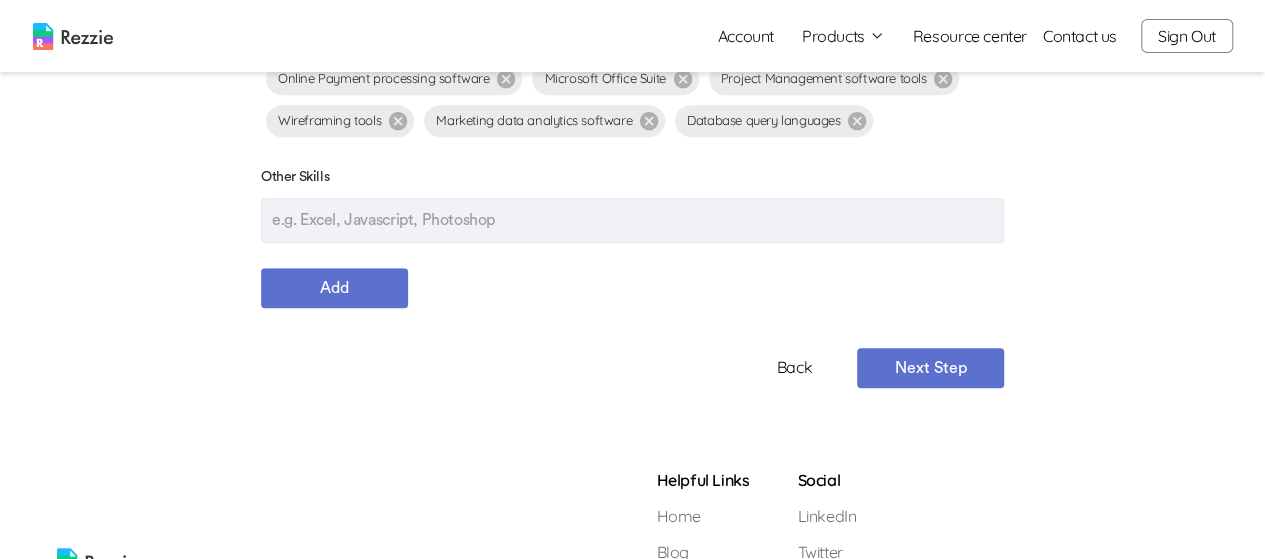 click at bounding box center (632, 220) 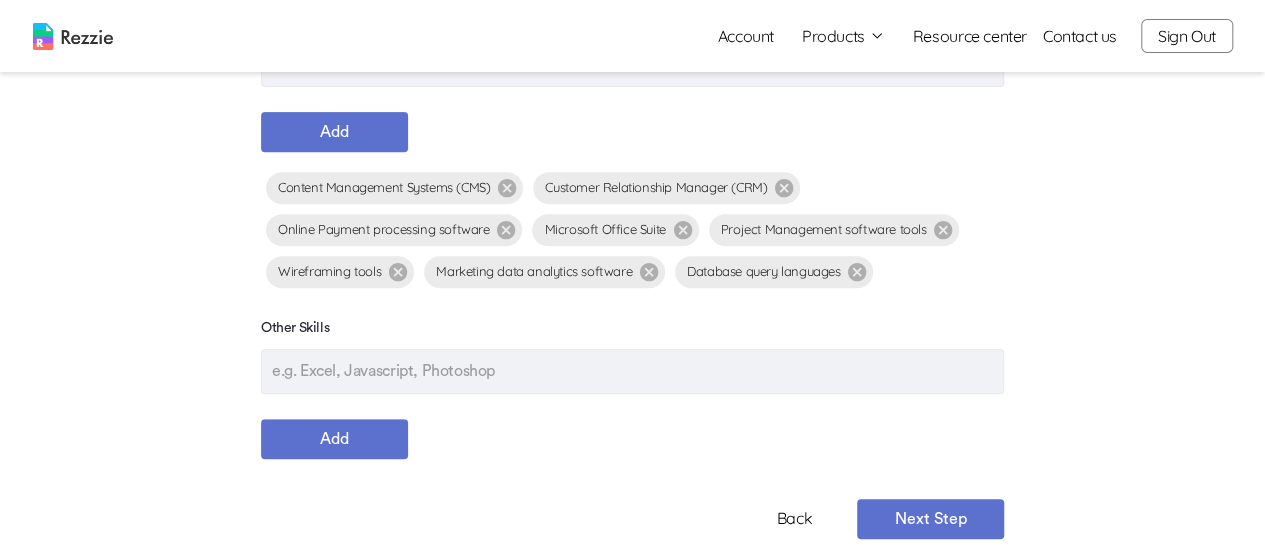 scroll, scrollTop: 332, scrollLeft: 0, axis: vertical 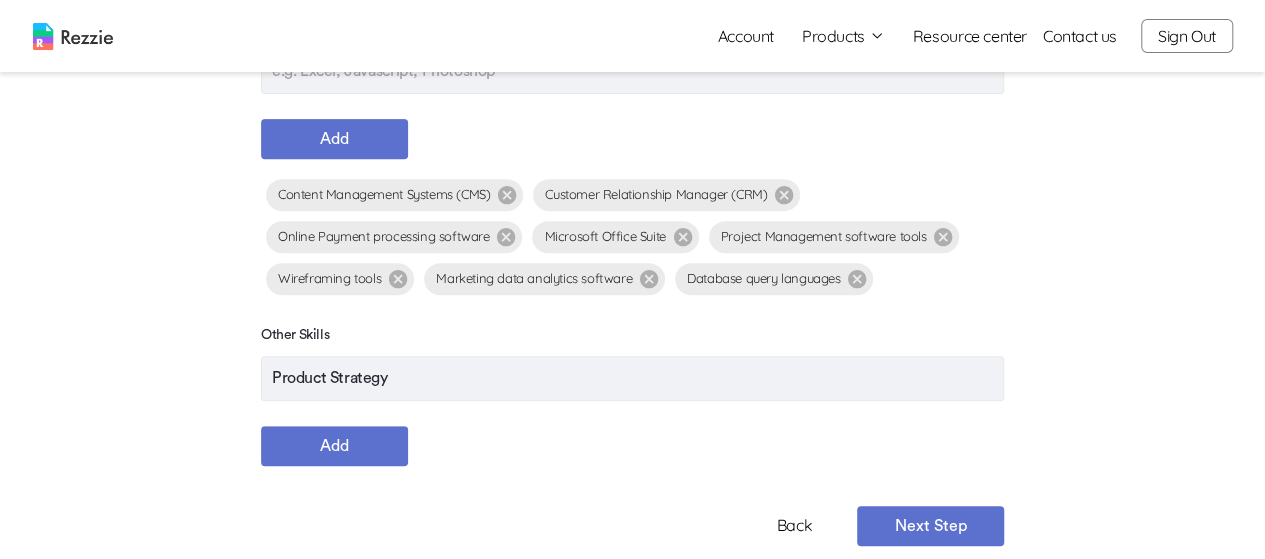 type on "Product Strategy" 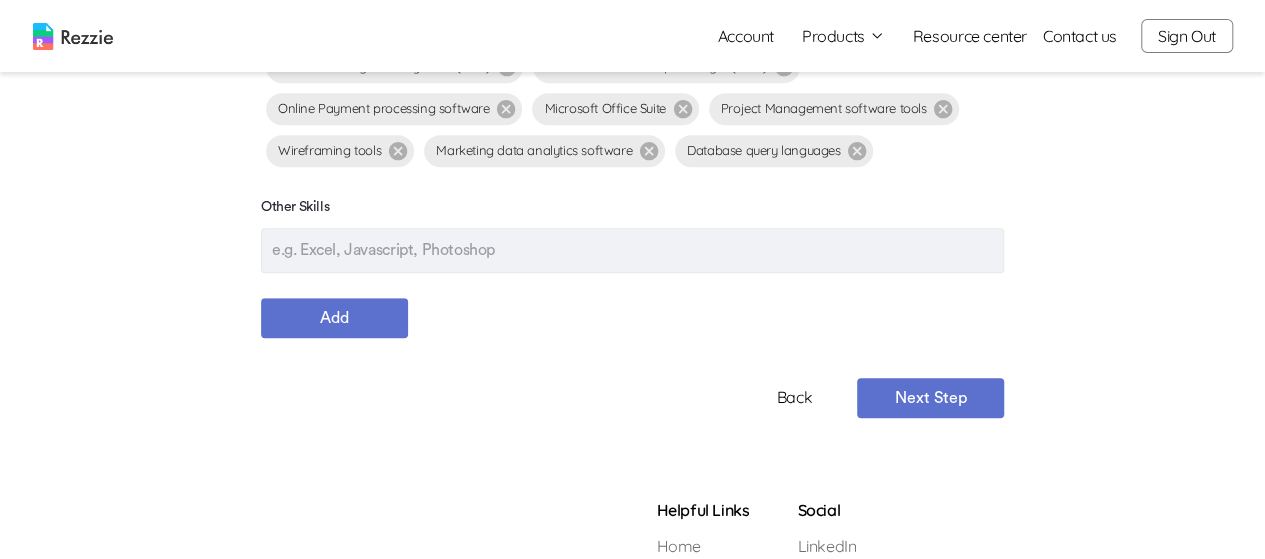 scroll, scrollTop: 459, scrollLeft: 0, axis: vertical 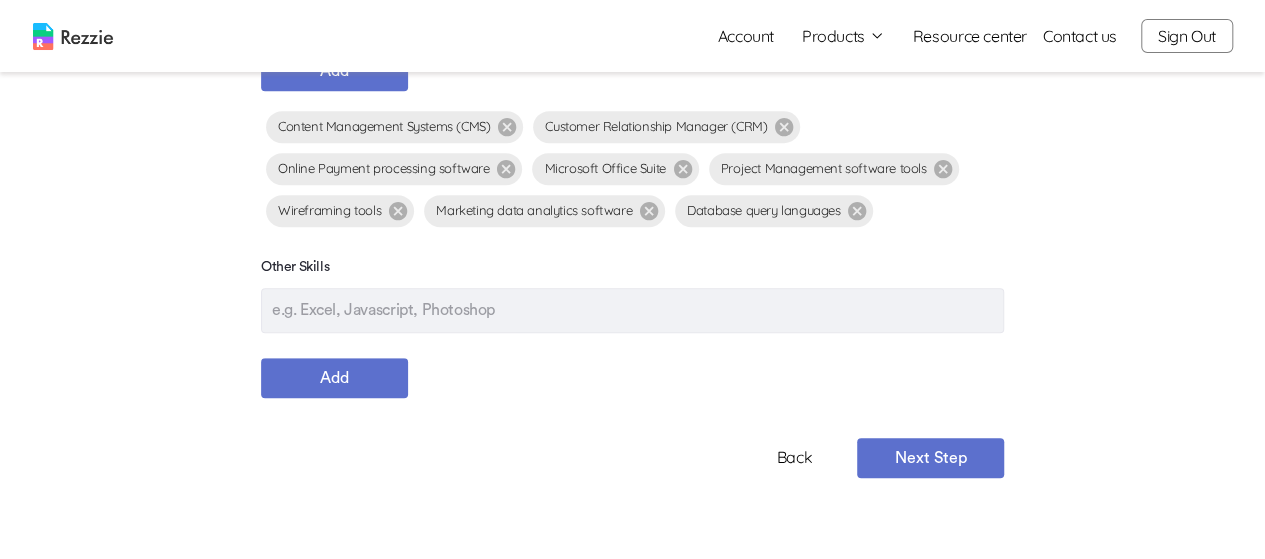 click at bounding box center (632, 310) 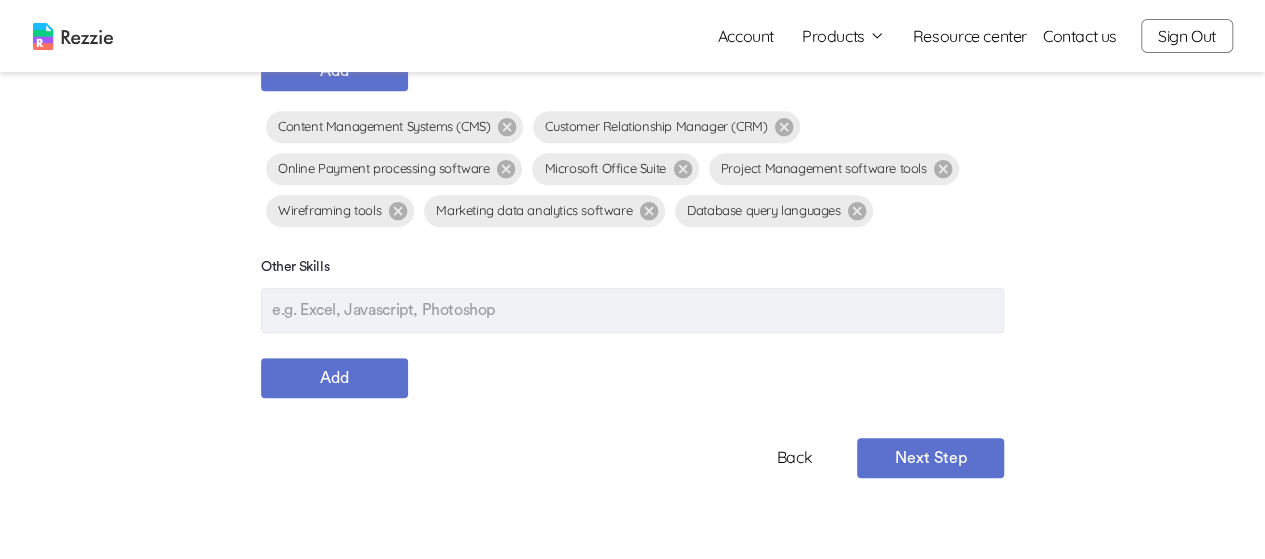type on "a" 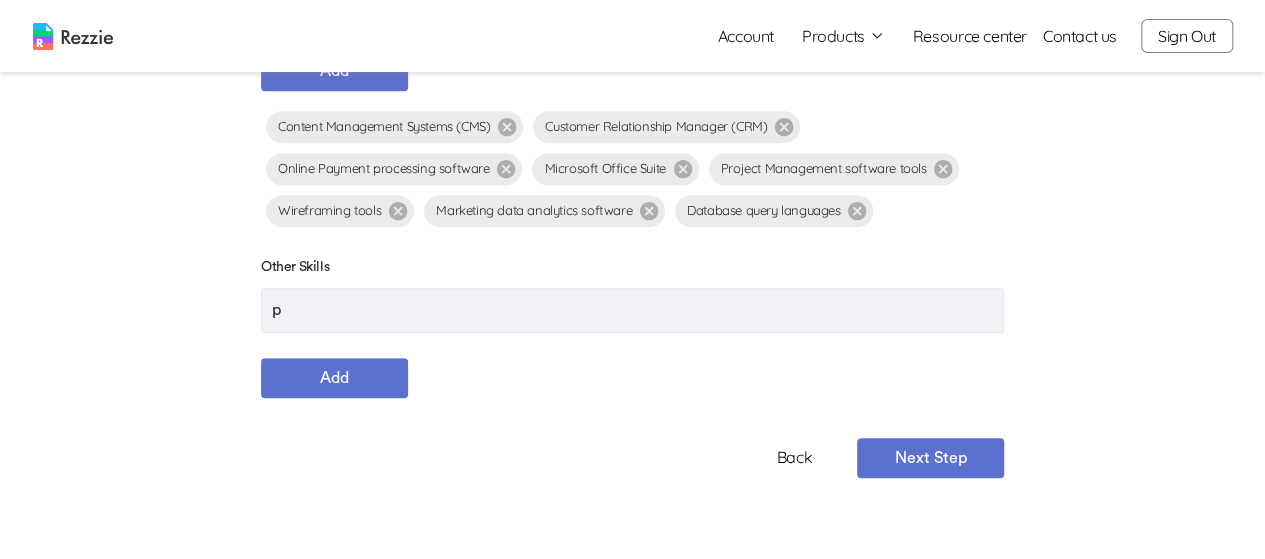 type 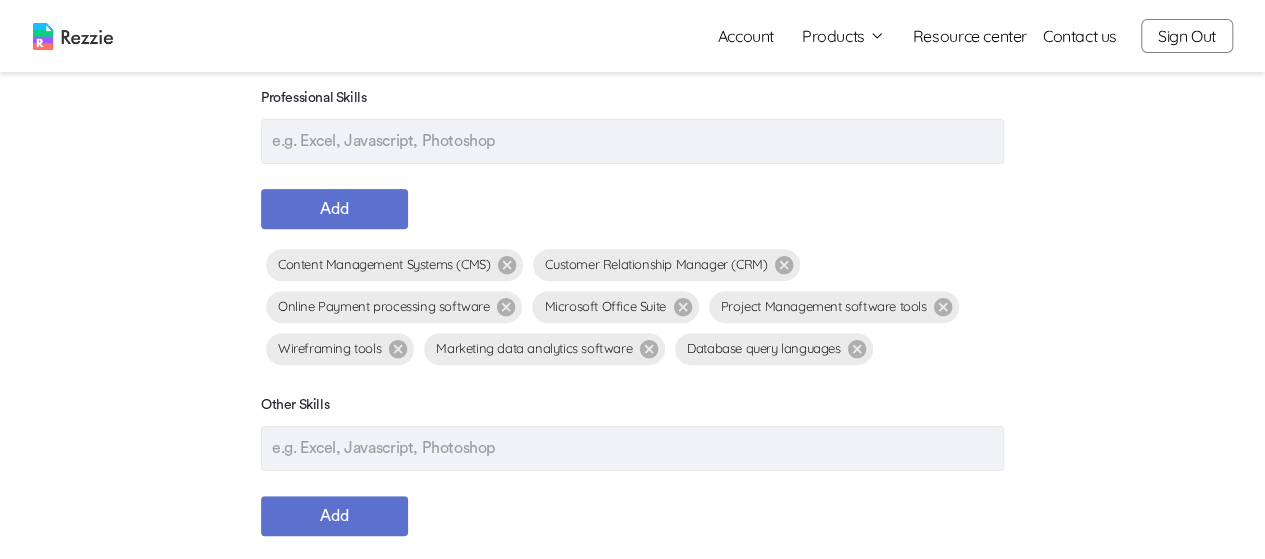 scroll, scrollTop: 258, scrollLeft: 0, axis: vertical 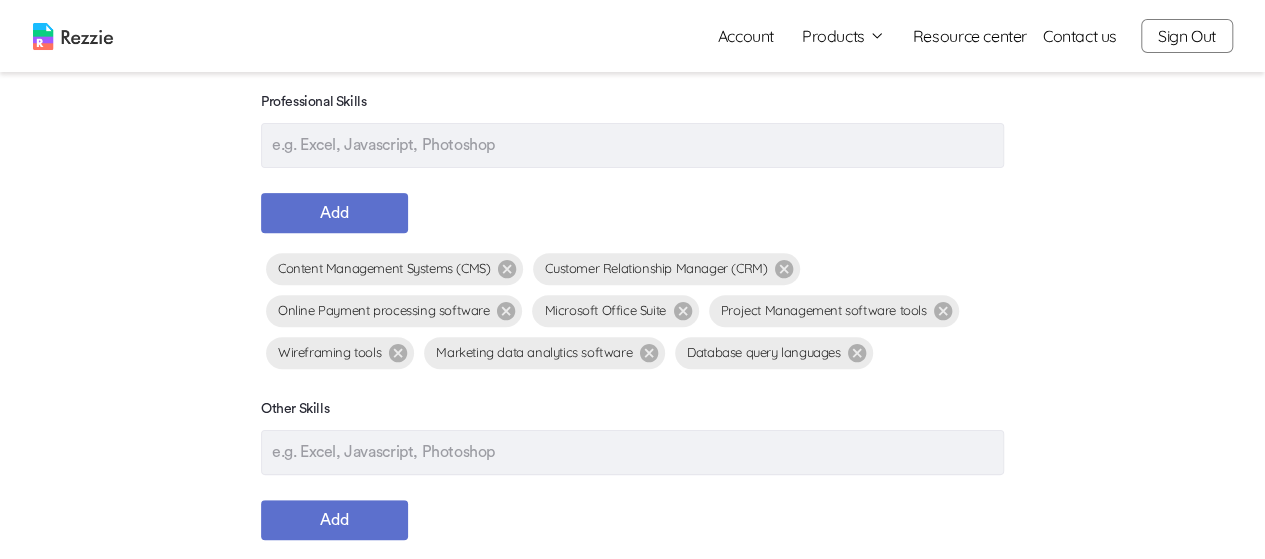 click at bounding box center (632, 452) 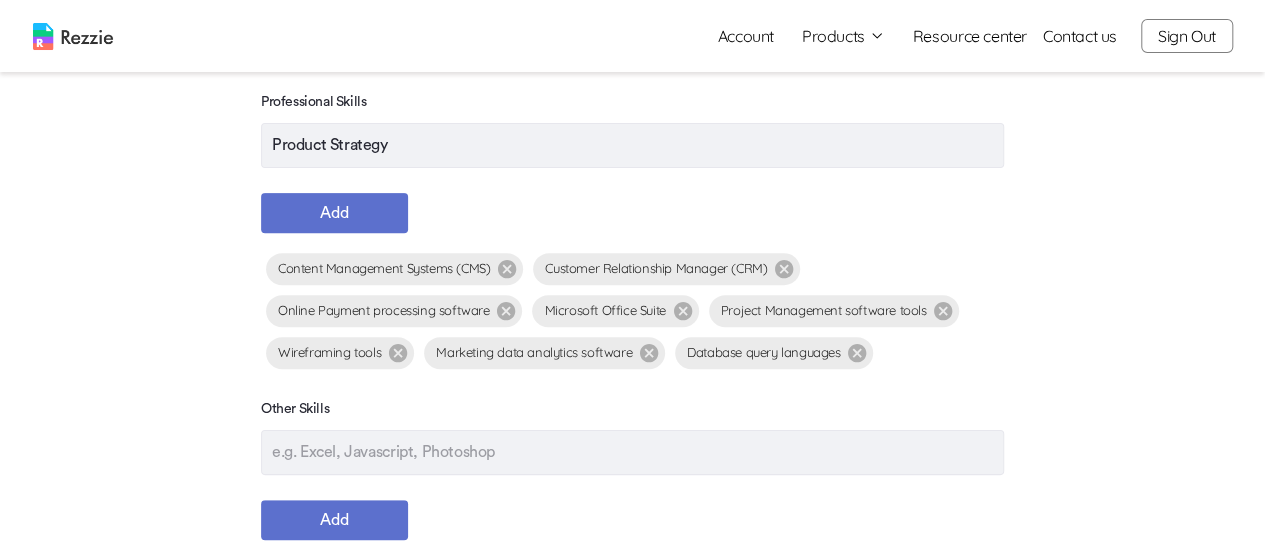 type on "Product Strategy" 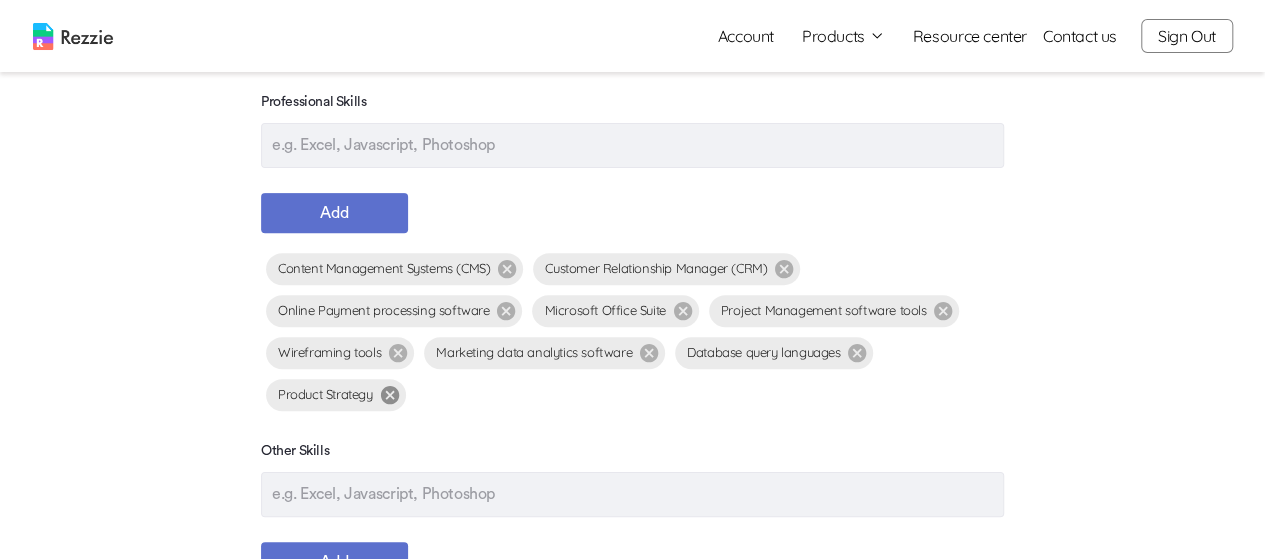 click 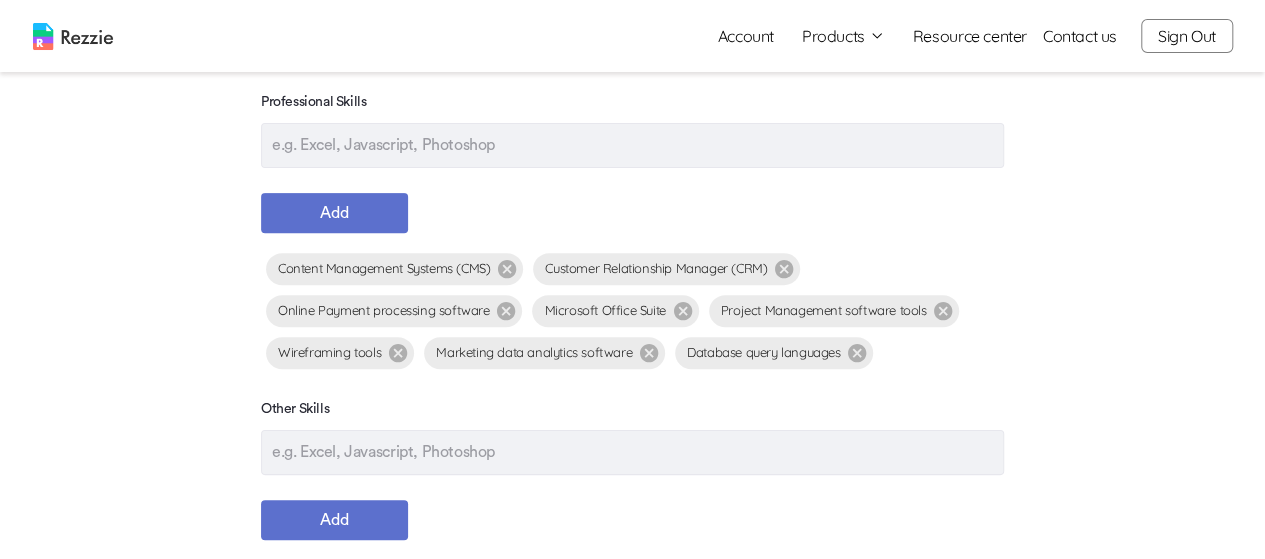 click at bounding box center [632, 452] 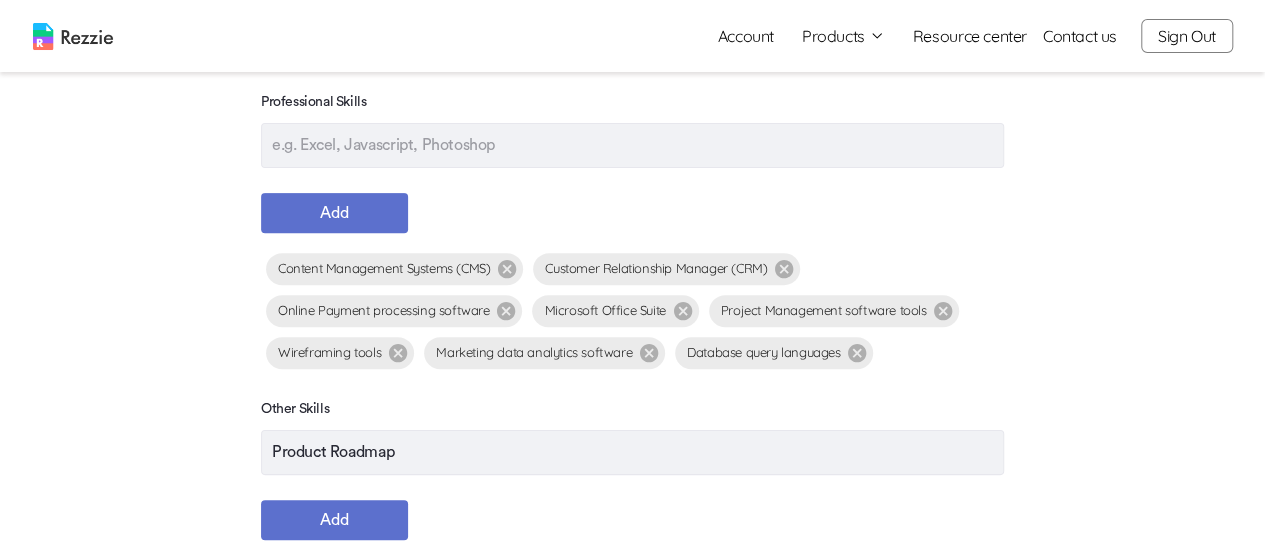 type on "Product Roadmap" 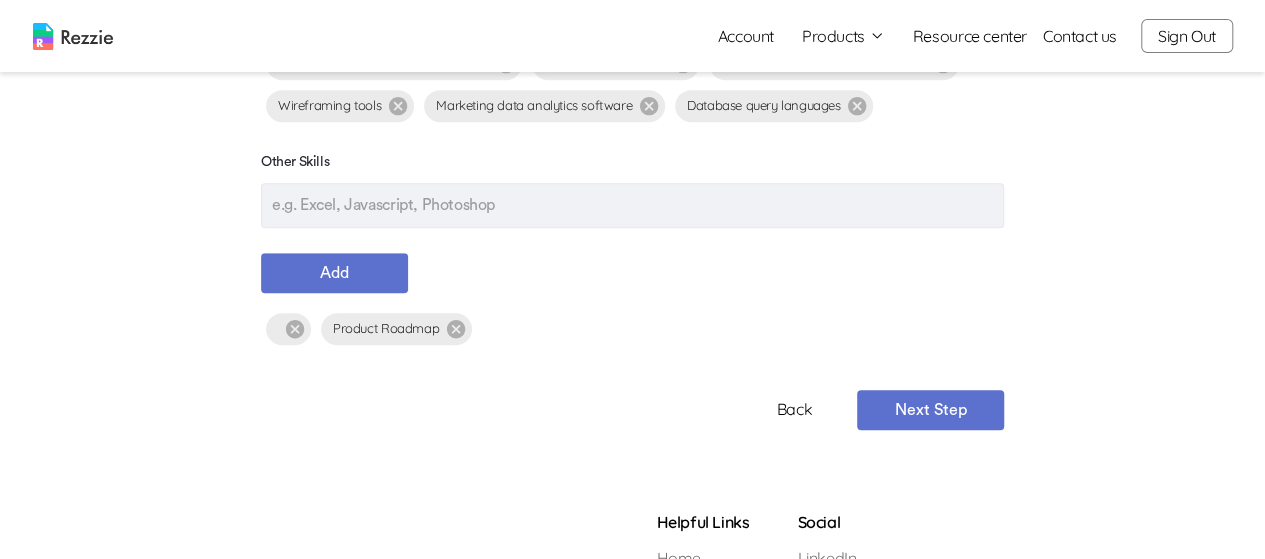 scroll, scrollTop: 506, scrollLeft: 0, axis: vertical 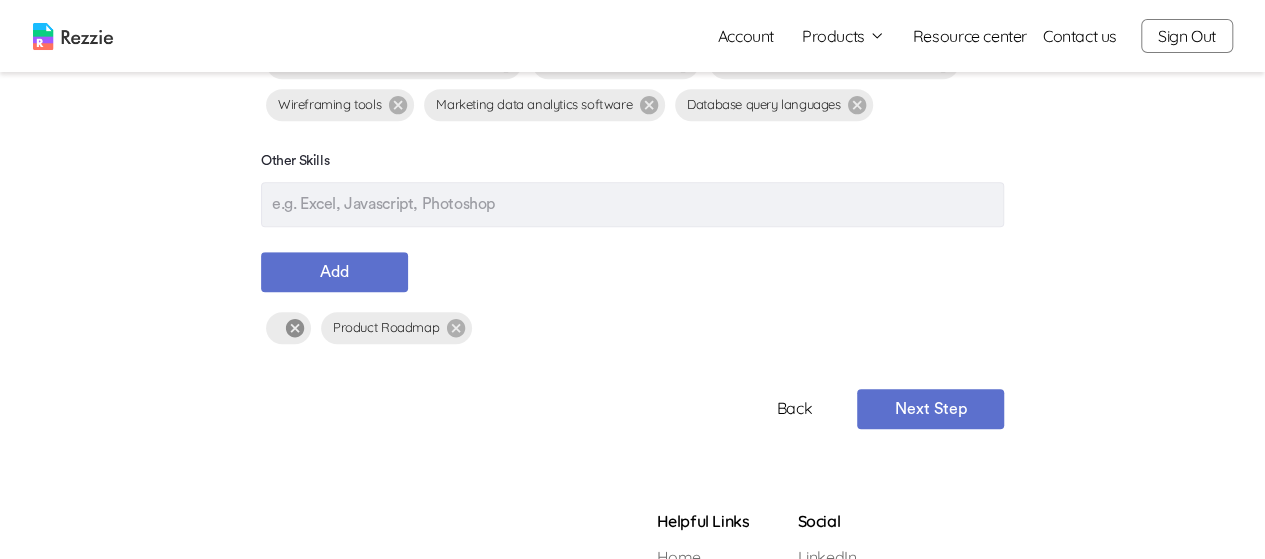 click 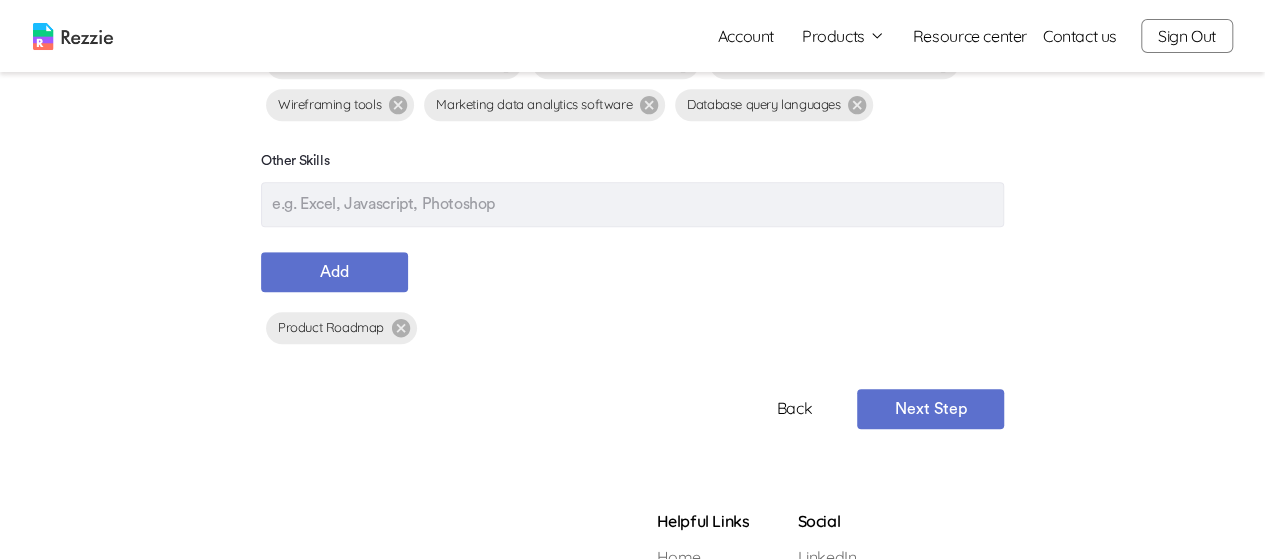 click at bounding box center (632, 204) 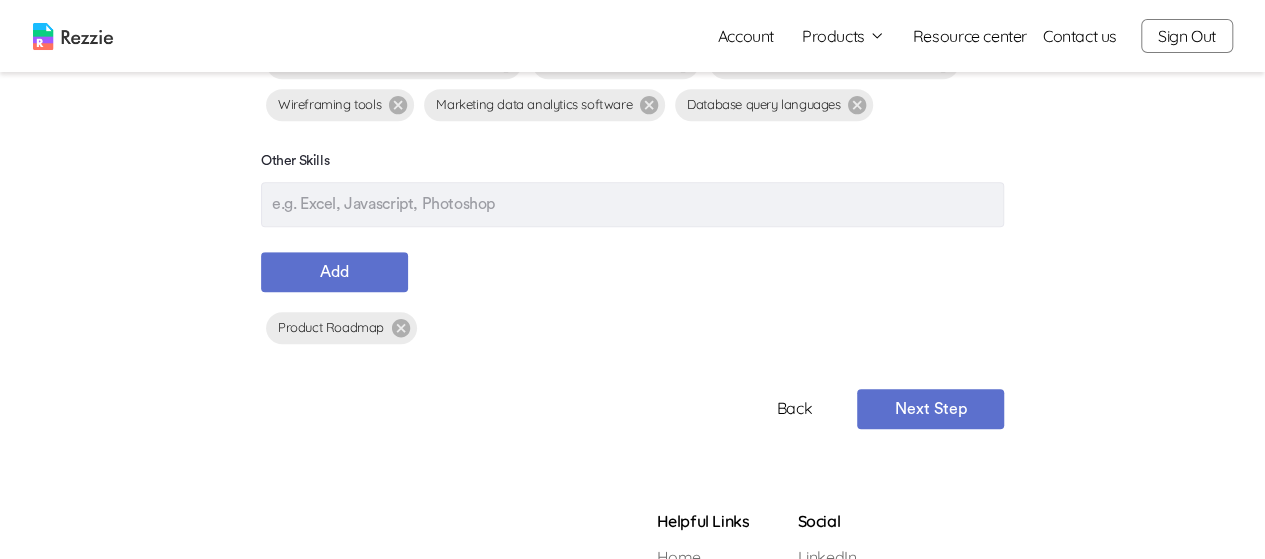 type on "P" 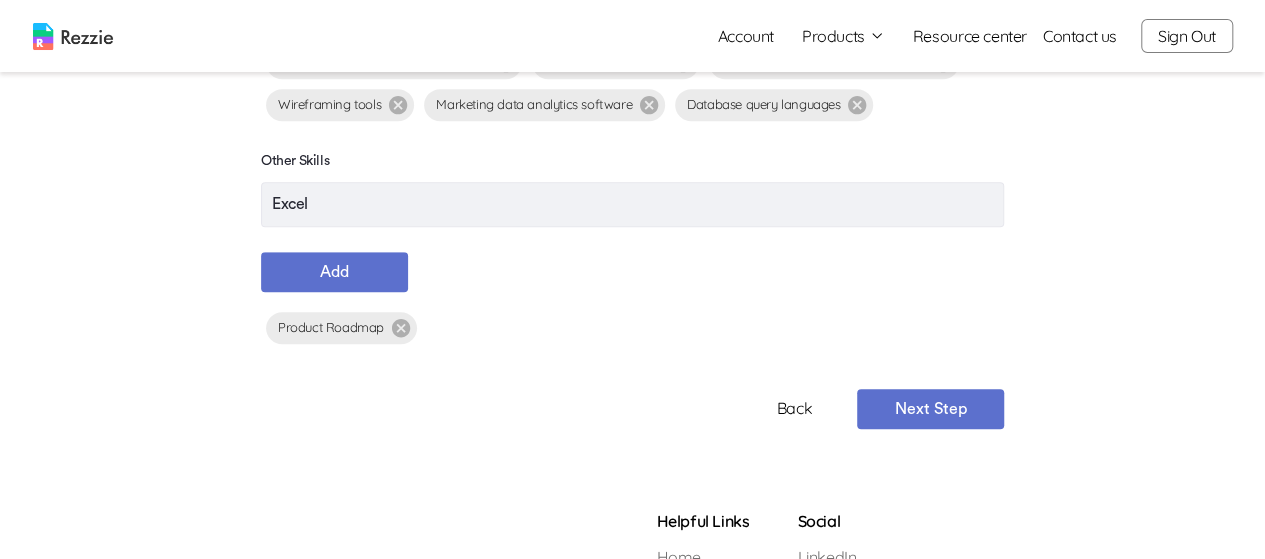 type on "Excel" 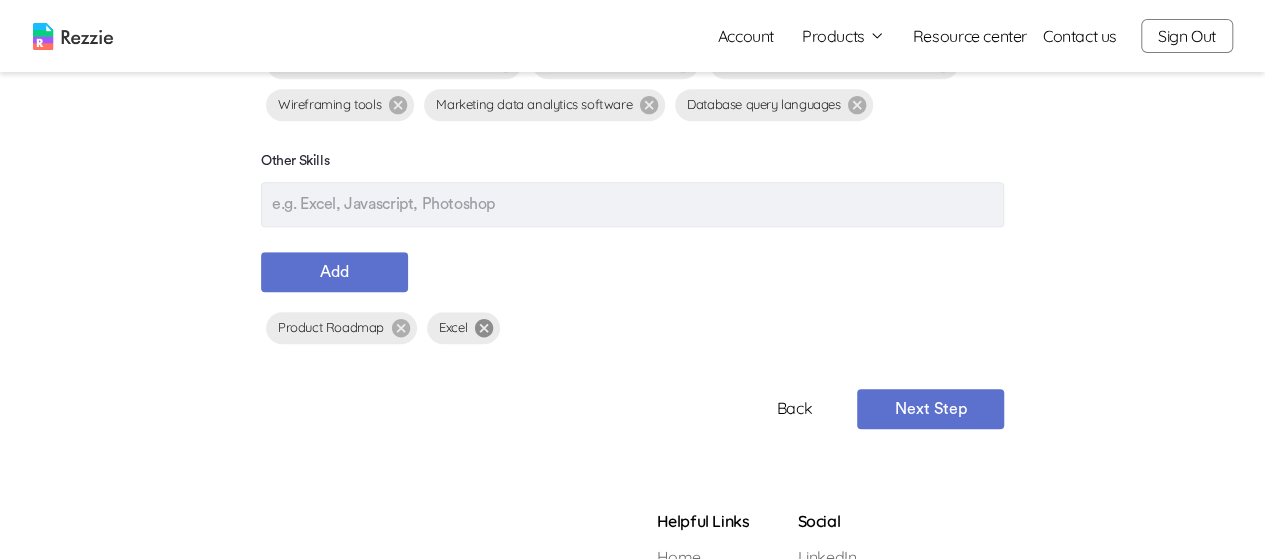 click 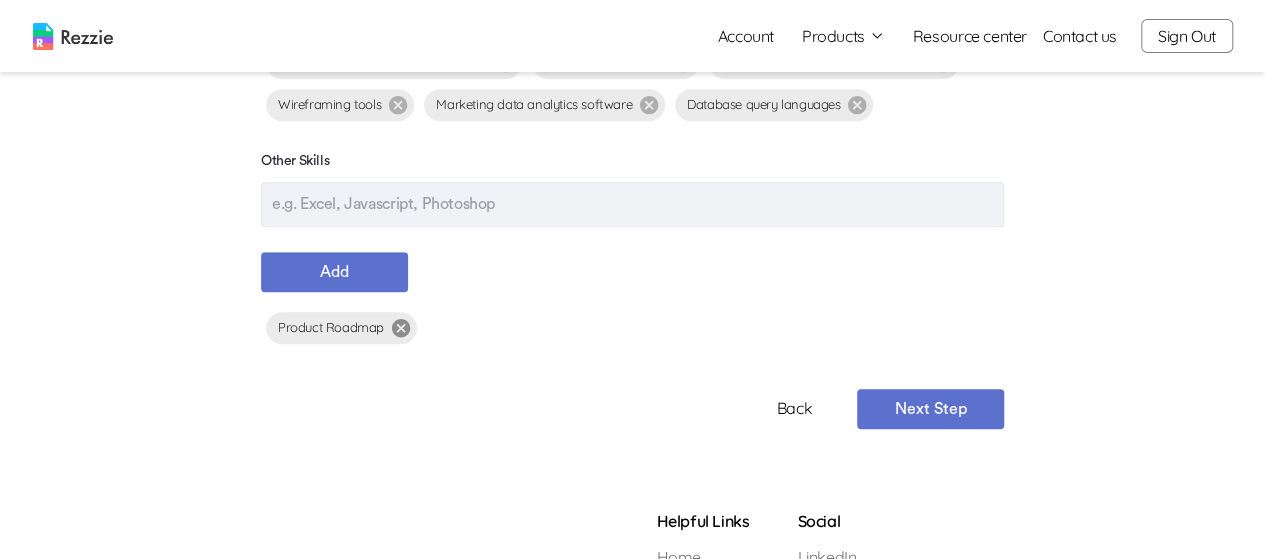click 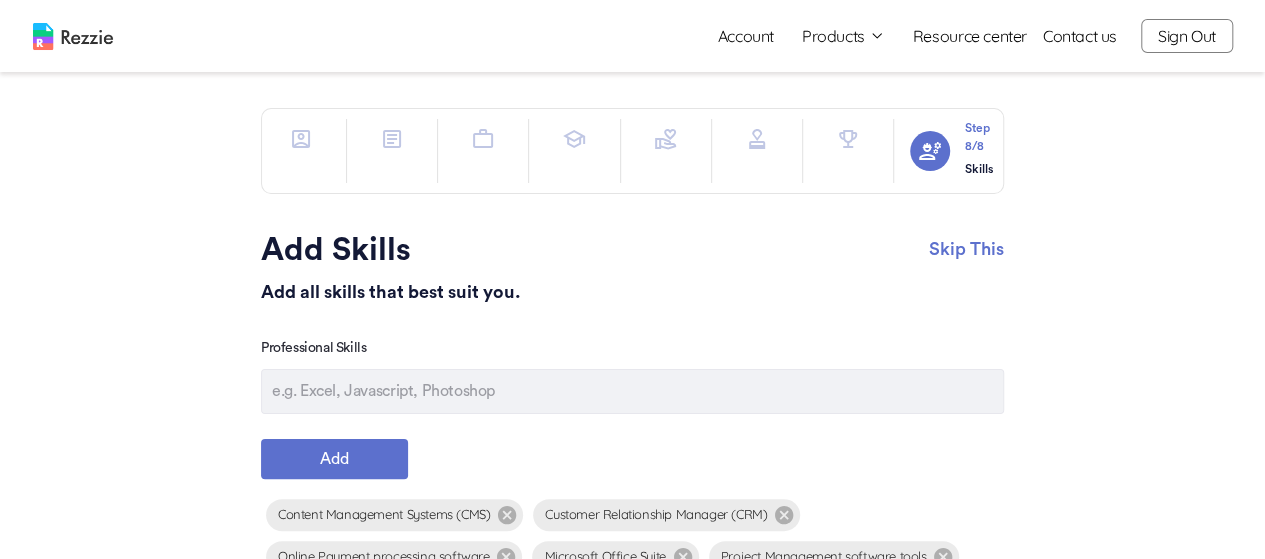 scroll, scrollTop: 0, scrollLeft: 0, axis: both 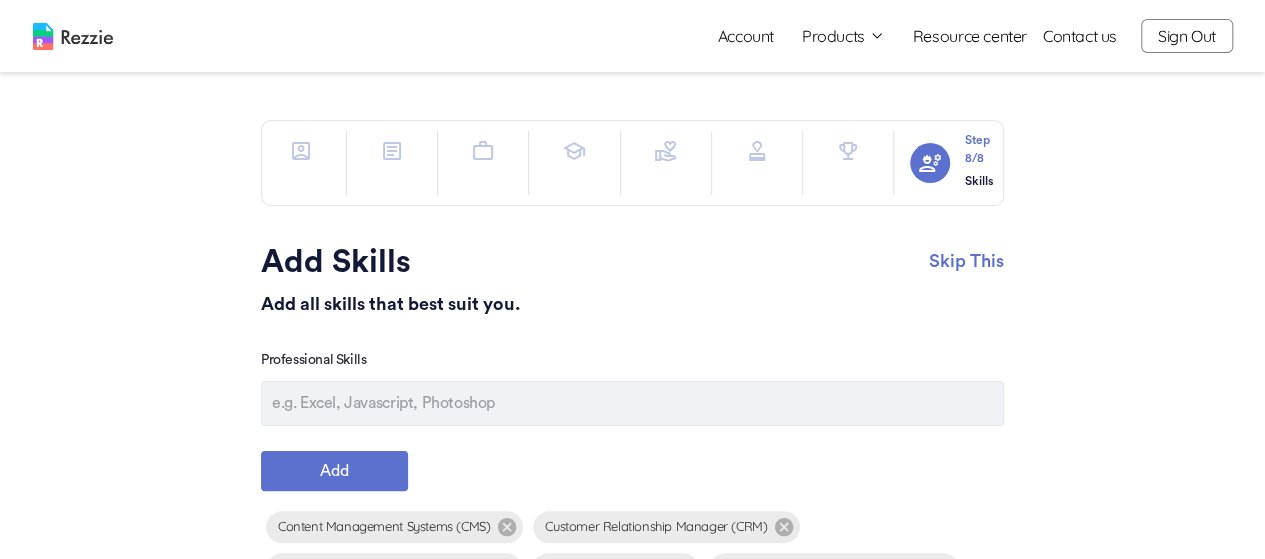 click on "Sign Out" at bounding box center (1187, 36) 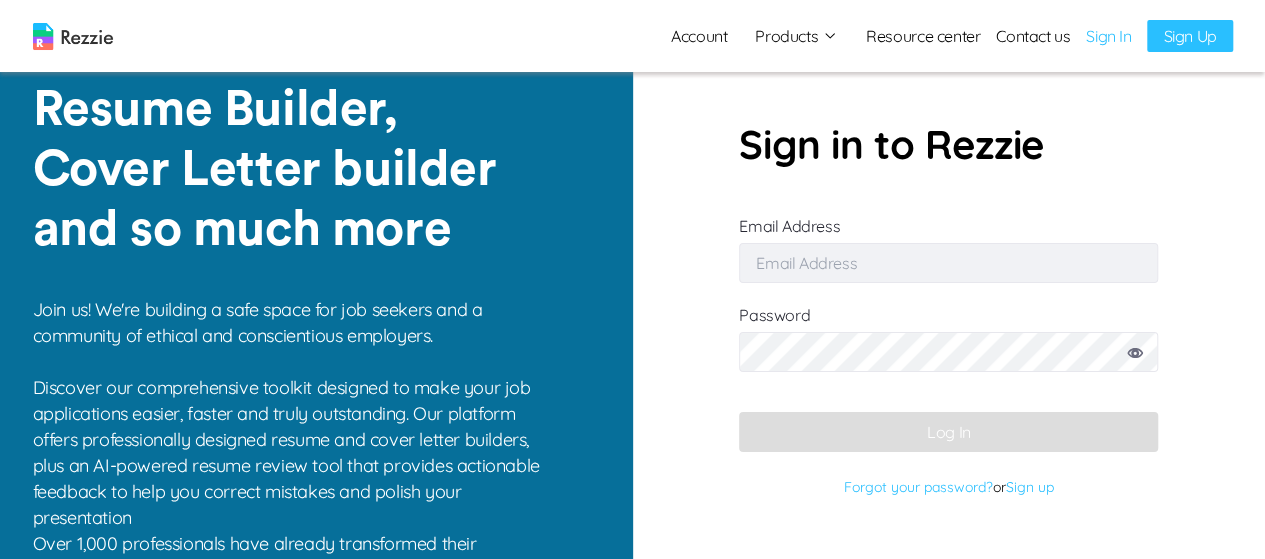 type on "damilola49@gmail.com" 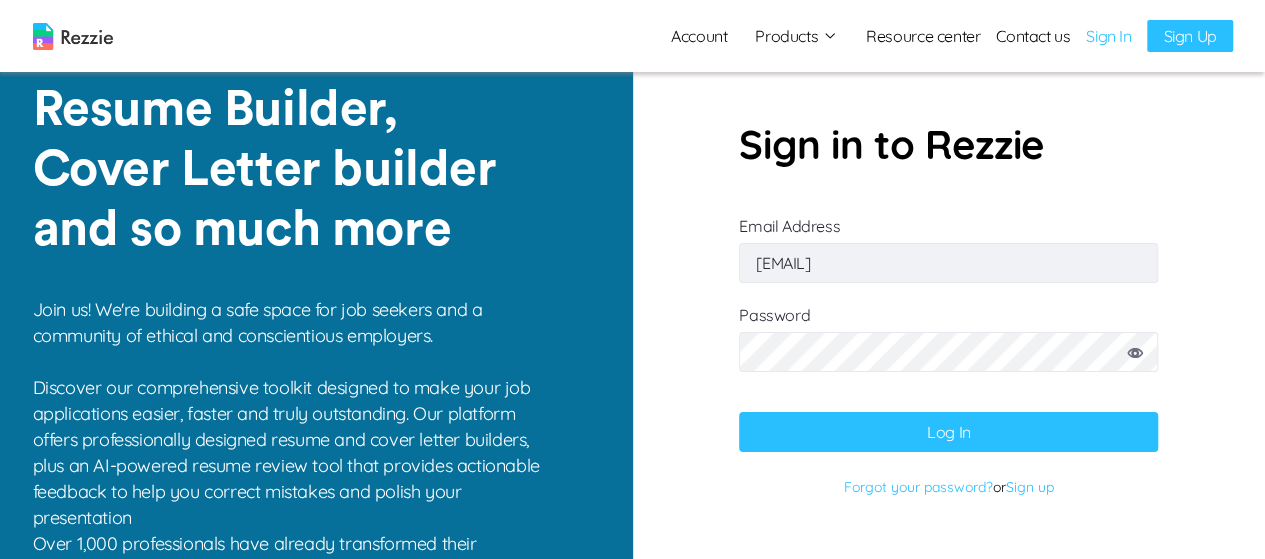 click on "Log In" at bounding box center (948, 432) 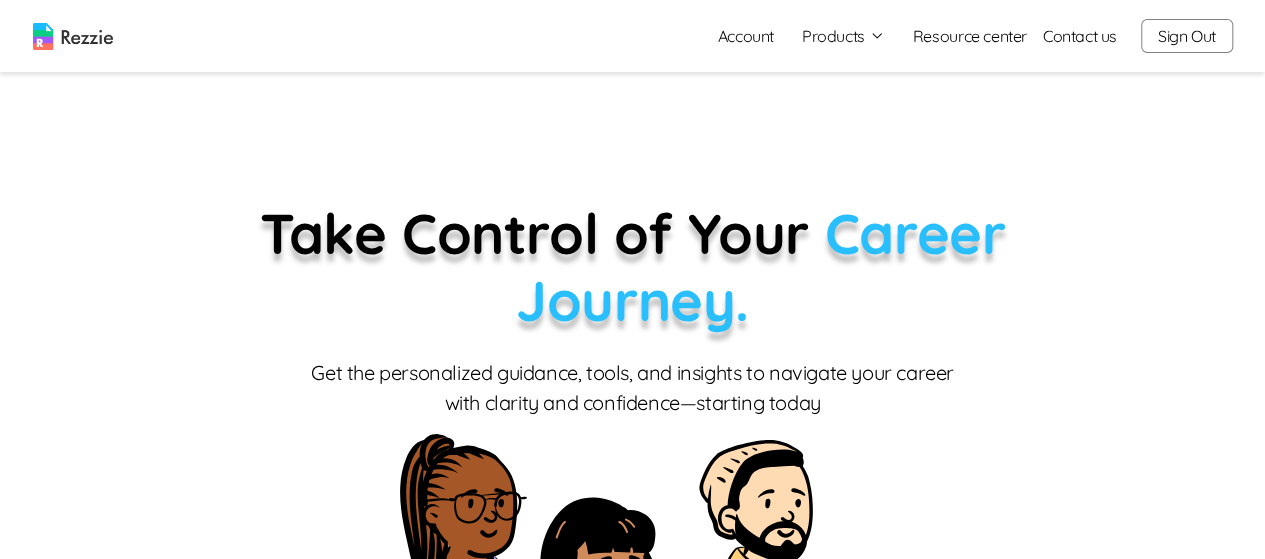 click on "Products" at bounding box center [843, 36] 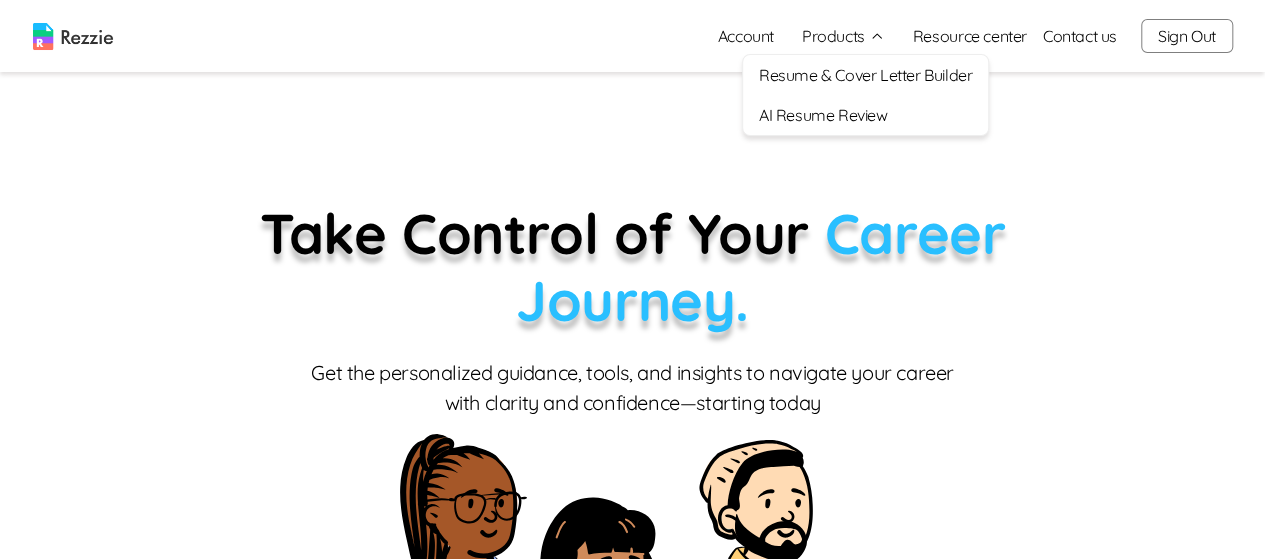 click on "Resume & Cover Letter Builder" at bounding box center [865, 75] 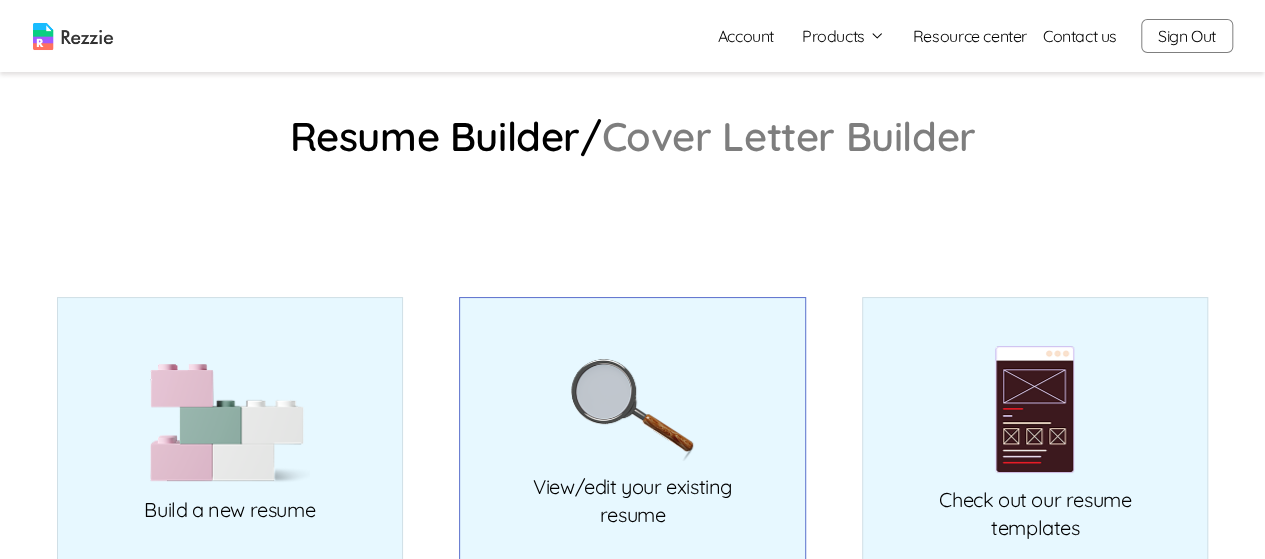 click at bounding box center (632, 410) 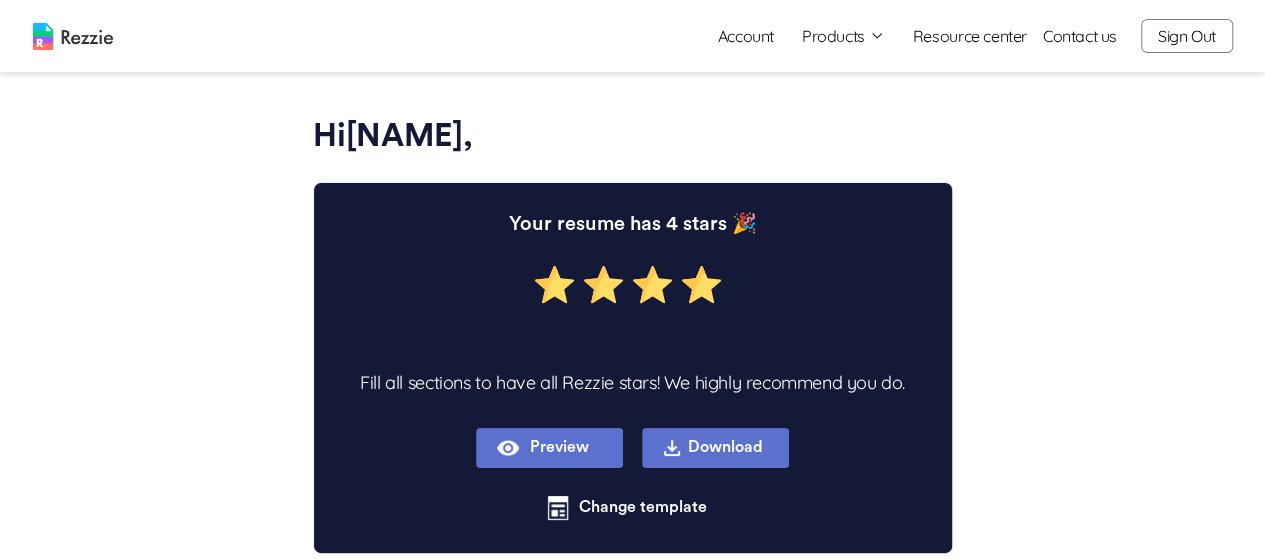 type on "x" 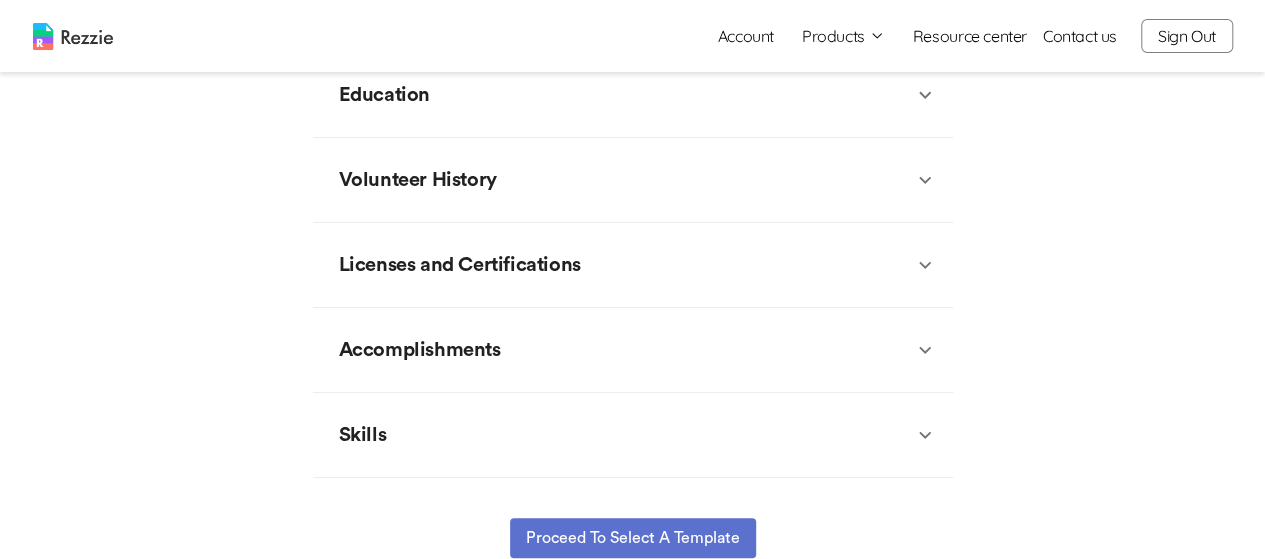 click on "Skills" at bounding box center (633, 435) 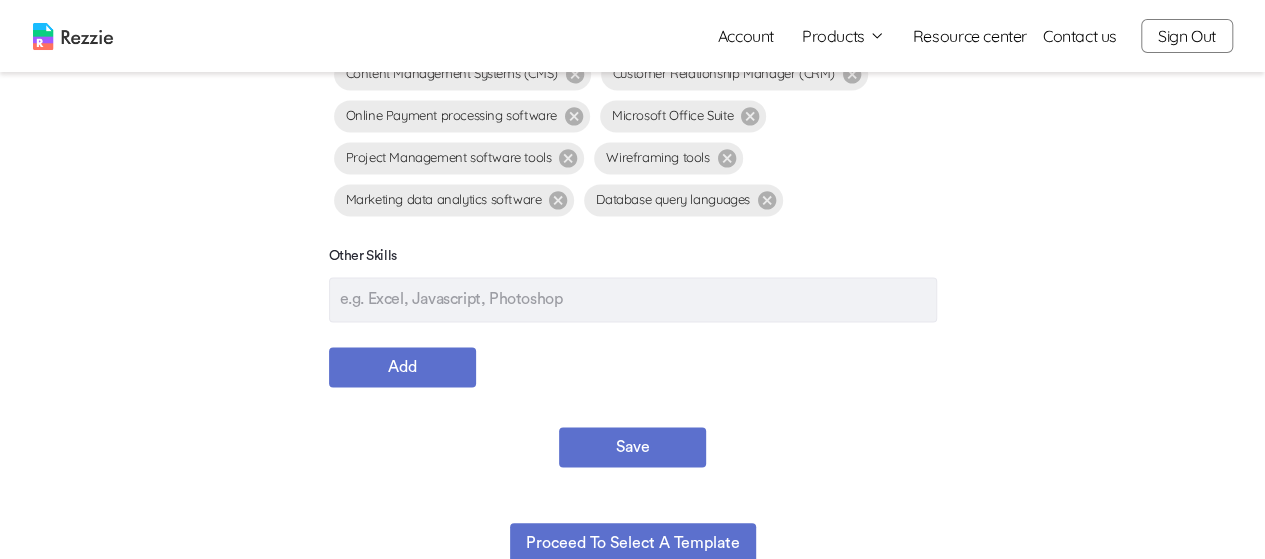 scroll, scrollTop: 1424, scrollLeft: 0, axis: vertical 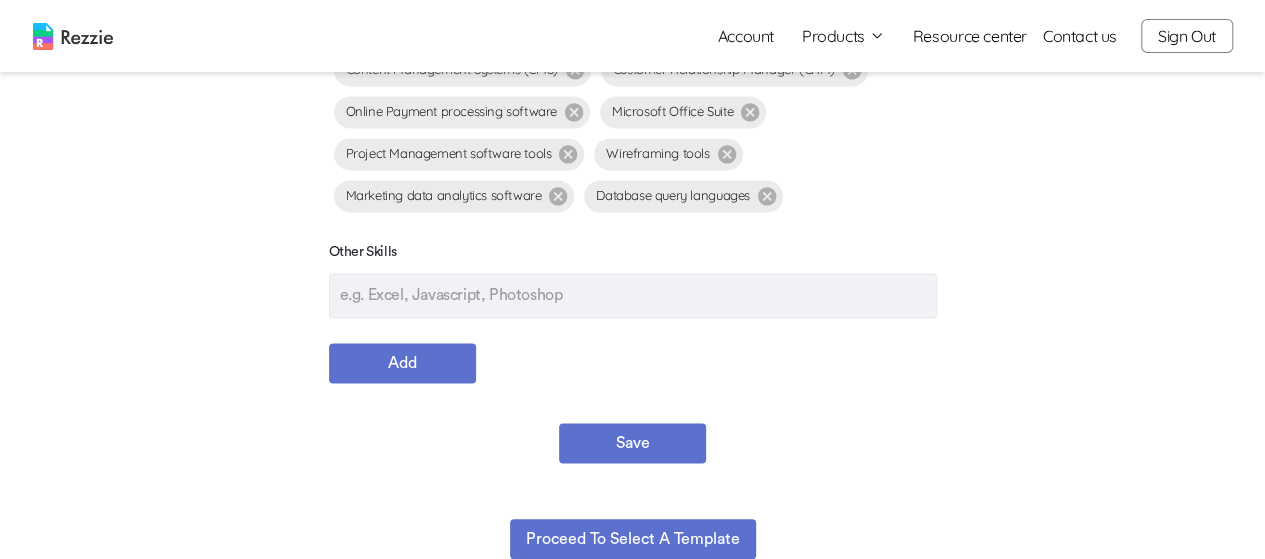 click at bounding box center [633, 295] 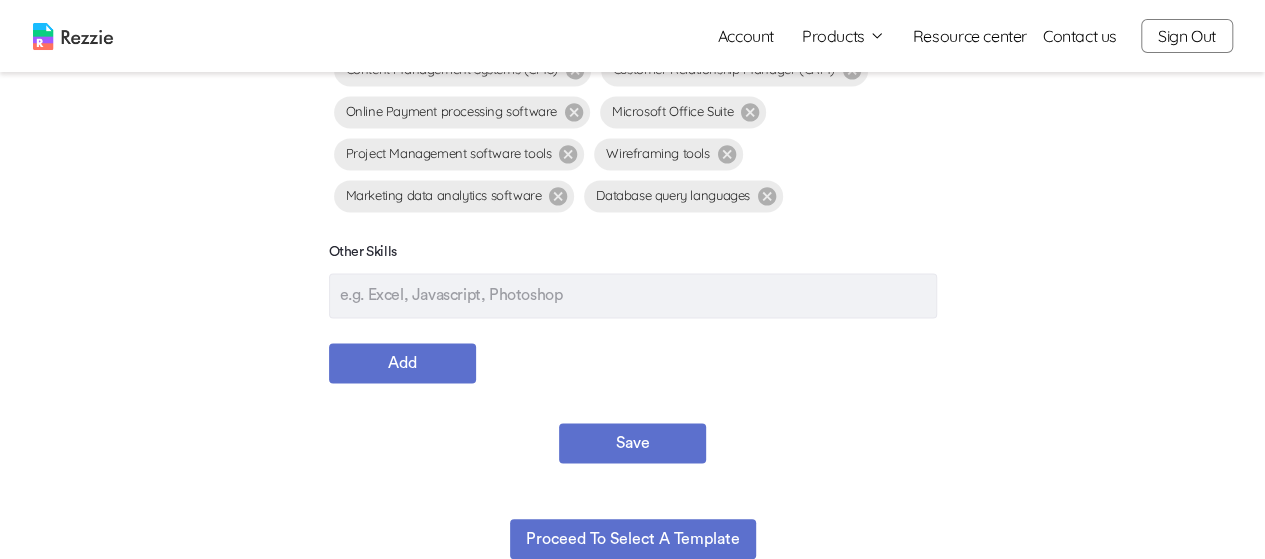 type on "Excel" 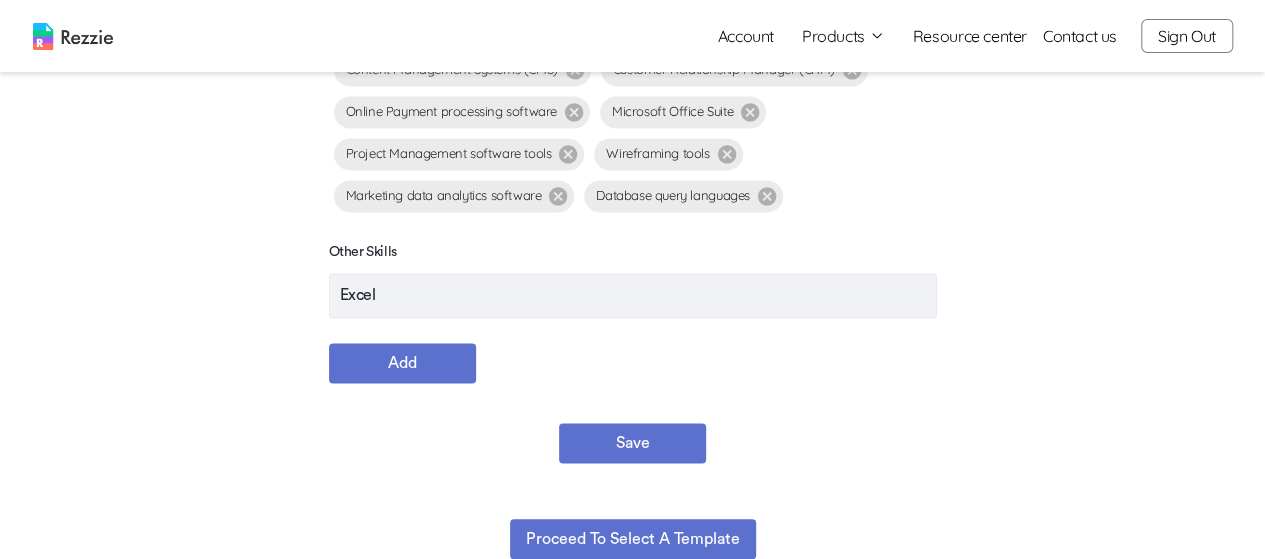 click on "Add" at bounding box center (402, 363) 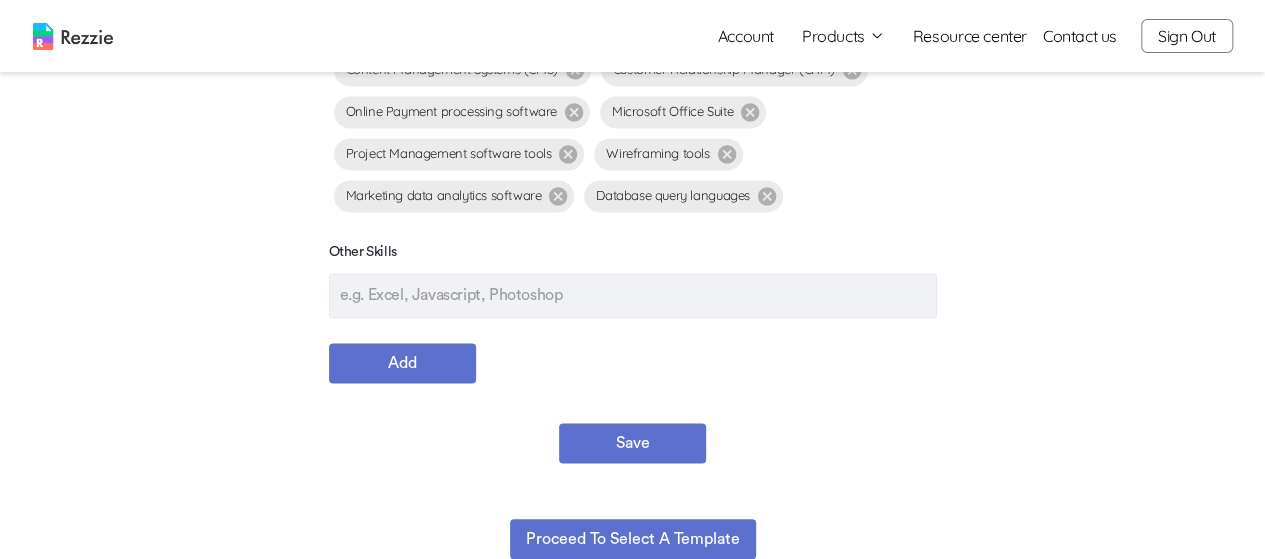 click at bounding box center (633, 295) 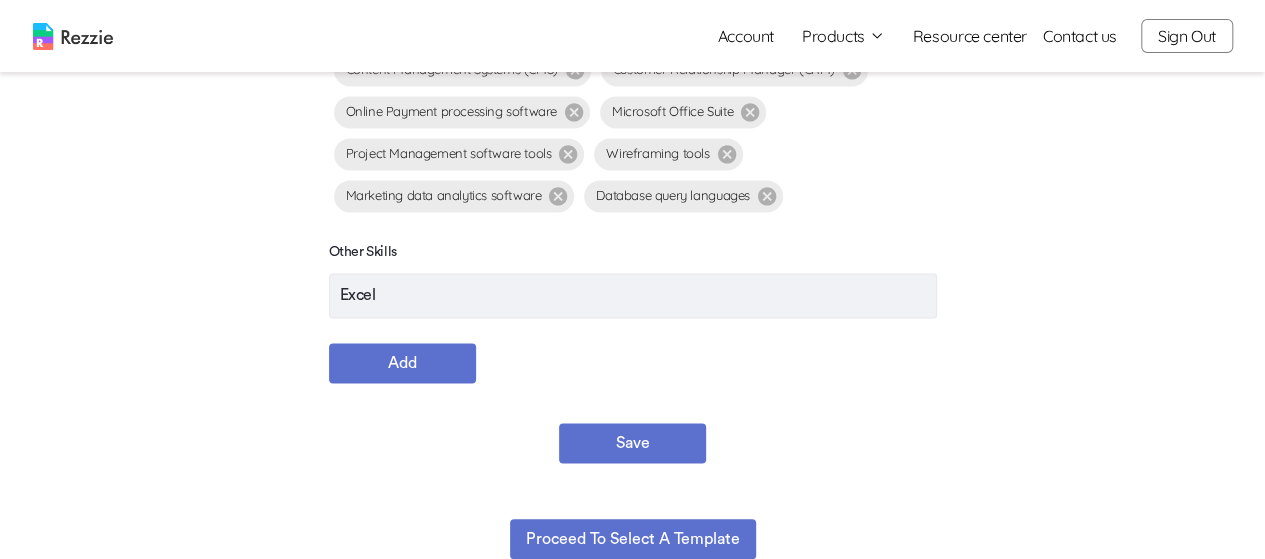 click on "Add" at bounding box center [402, 363] 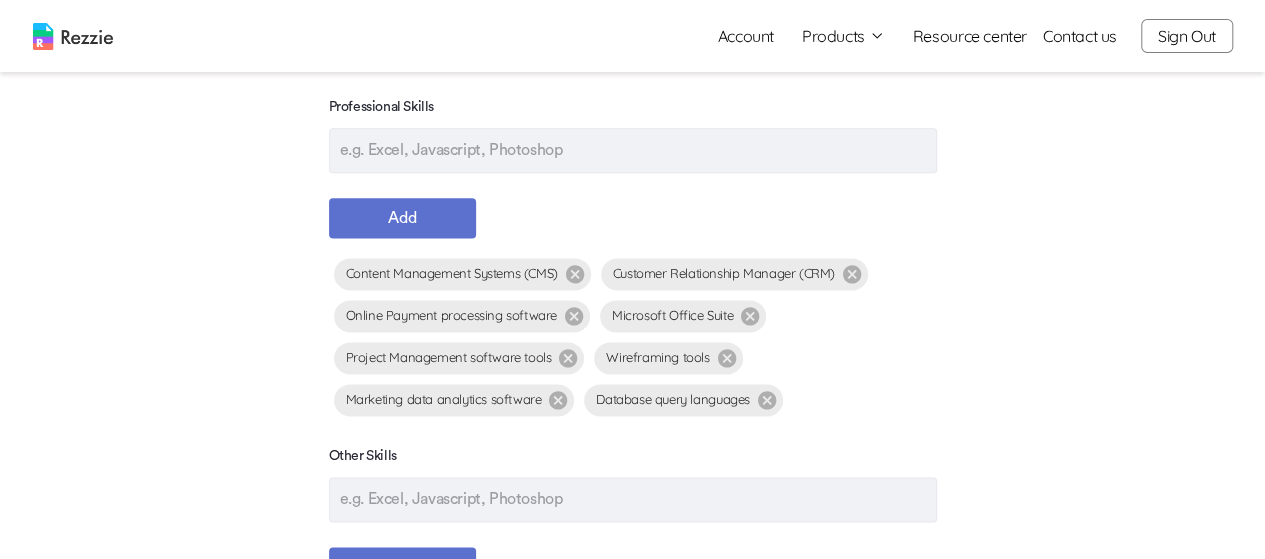 scroll, scrollTop: 1204, scrollLeft: 0, axis: vertical 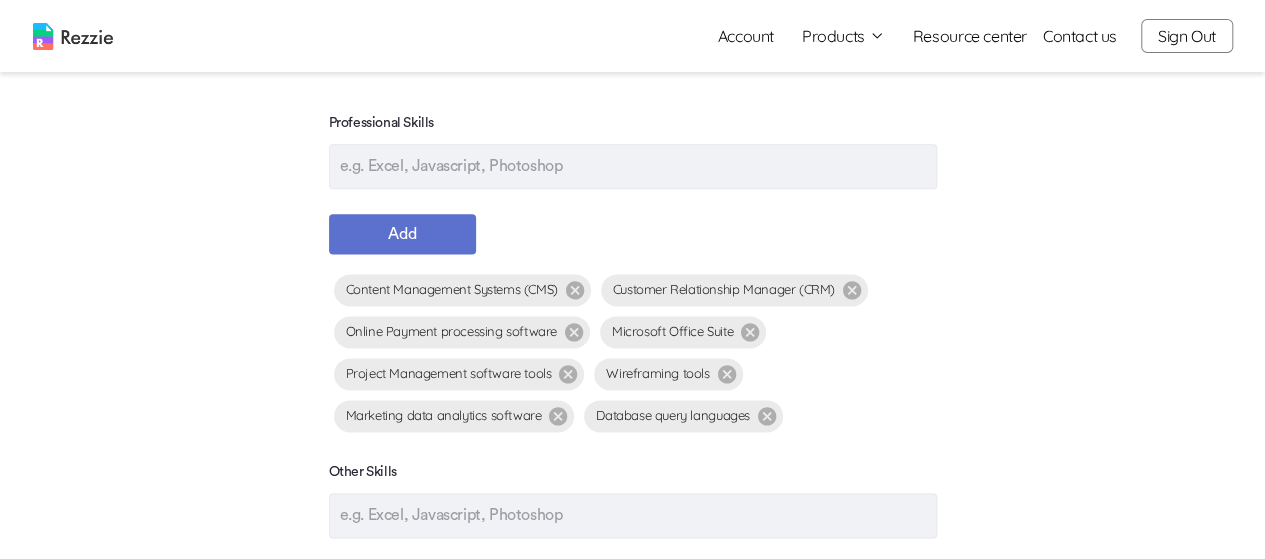 click at bounding box center (633, 166) 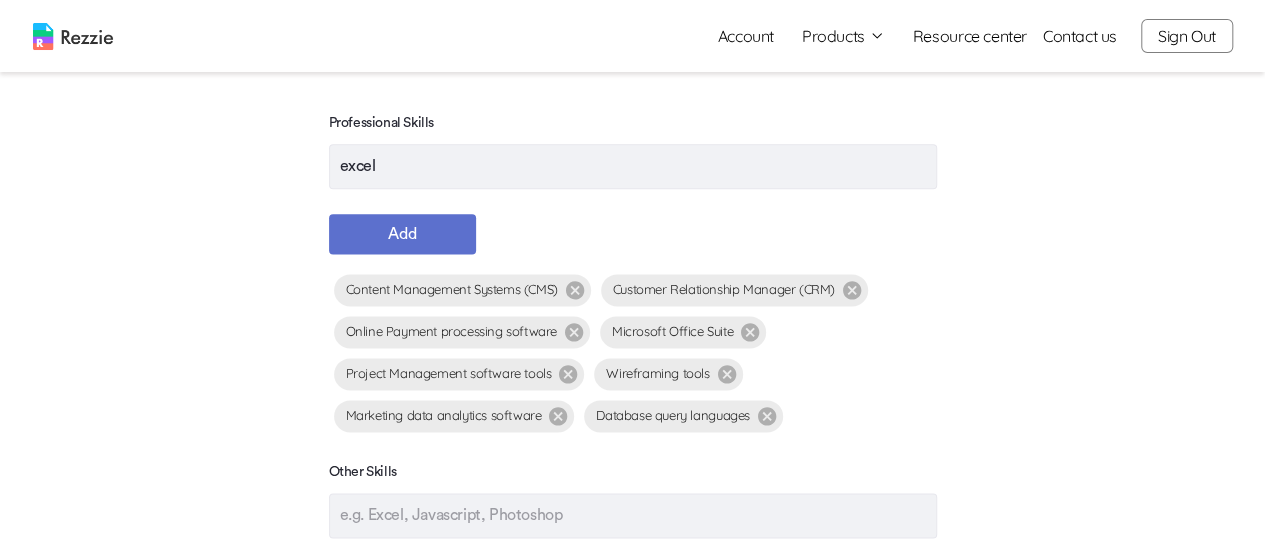 type on "excel" 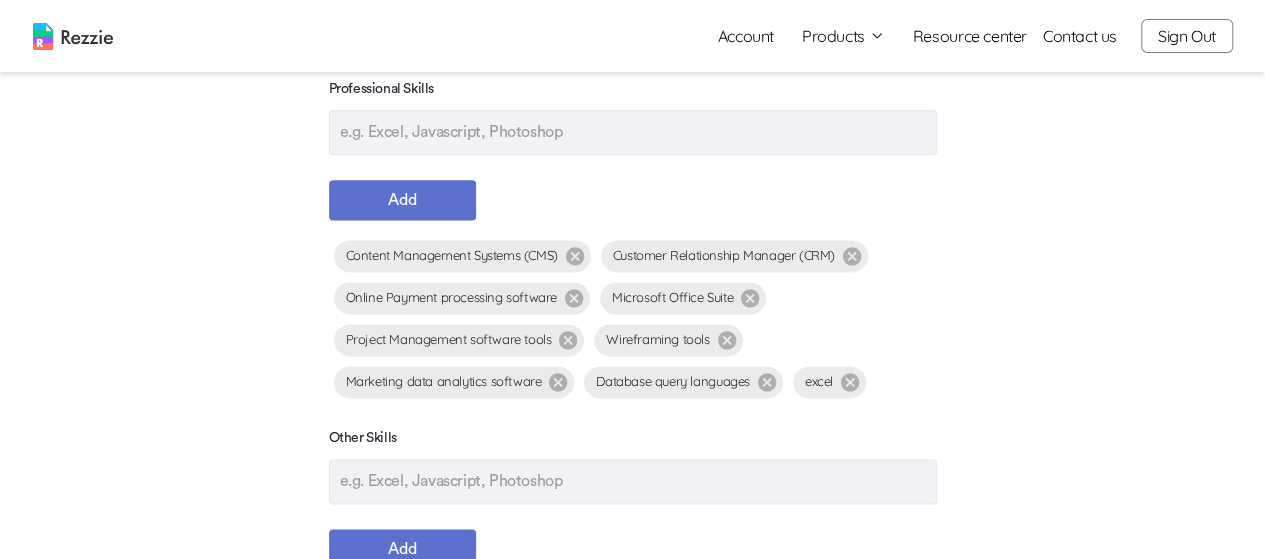 scroll, scrollTop: 1238, scrollLeft: 0, axis: vertical 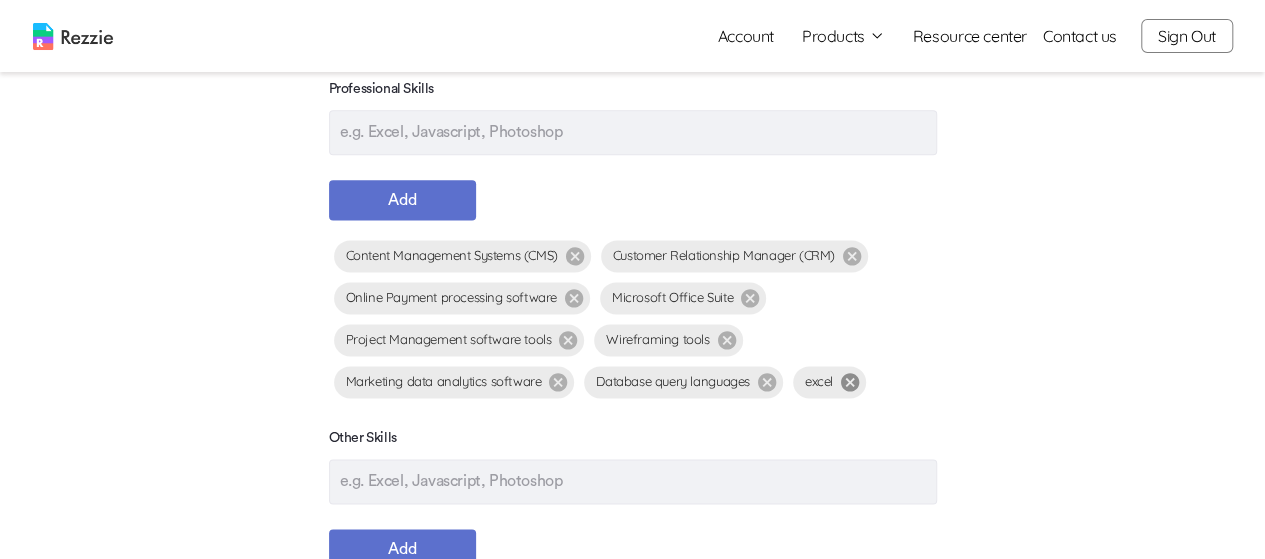 click 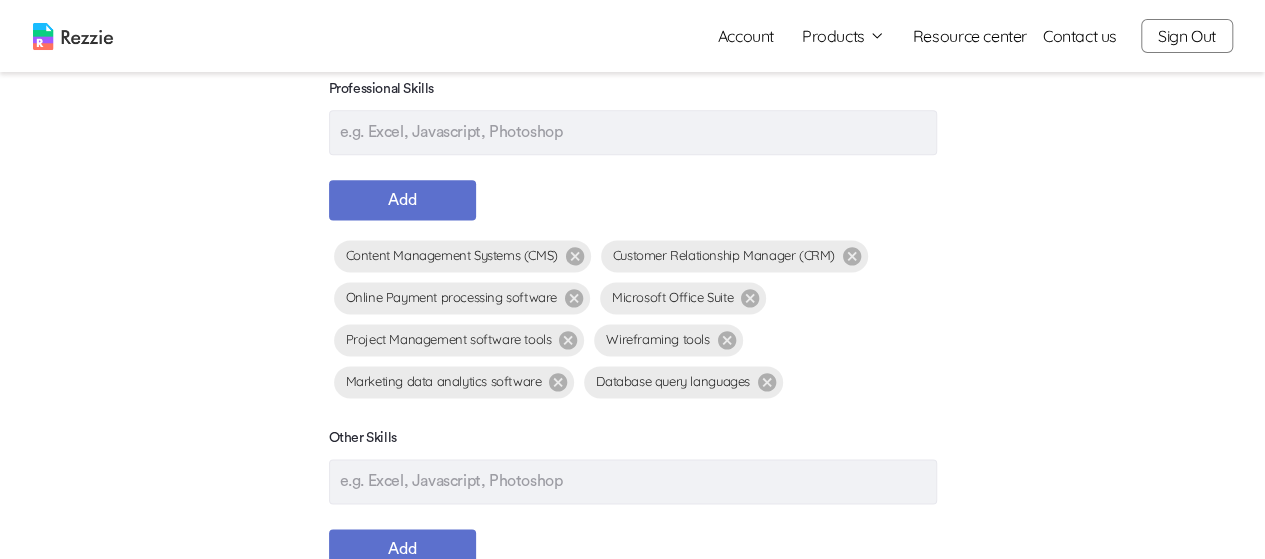 click at bounding box center [633, 481] 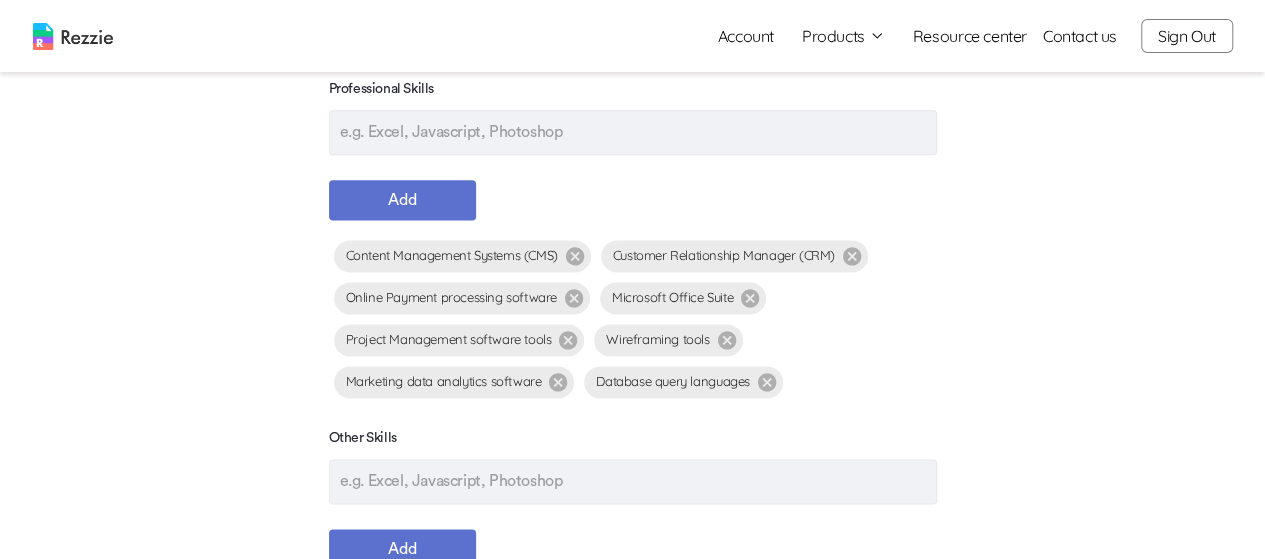 type on "Excel" 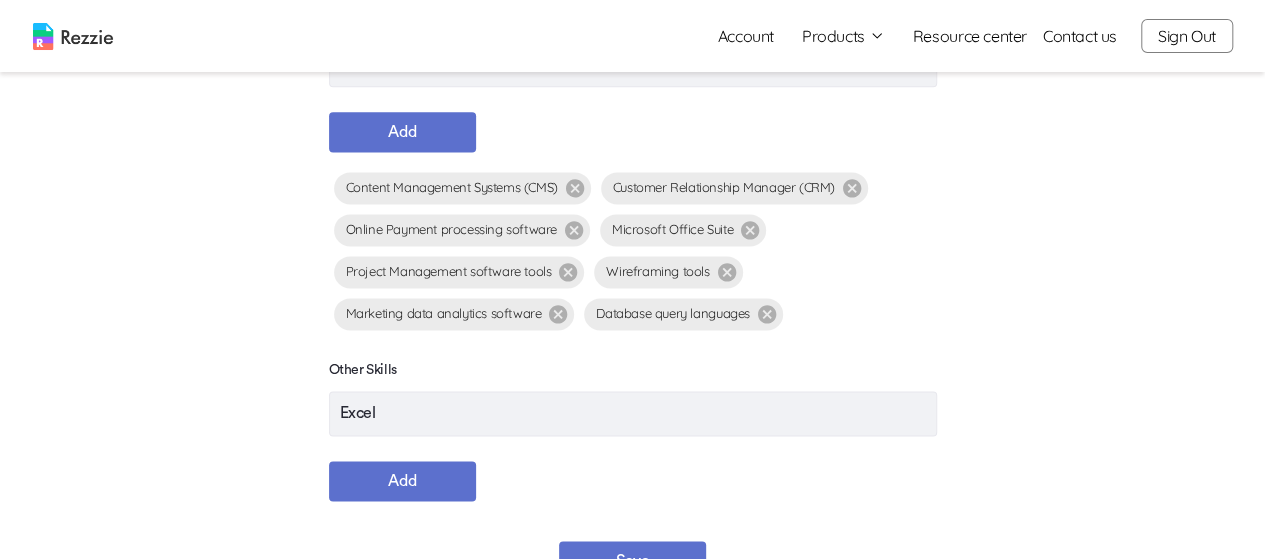 scroll, scrollTop: 1310, scrollLeft: 0, axis: vertical 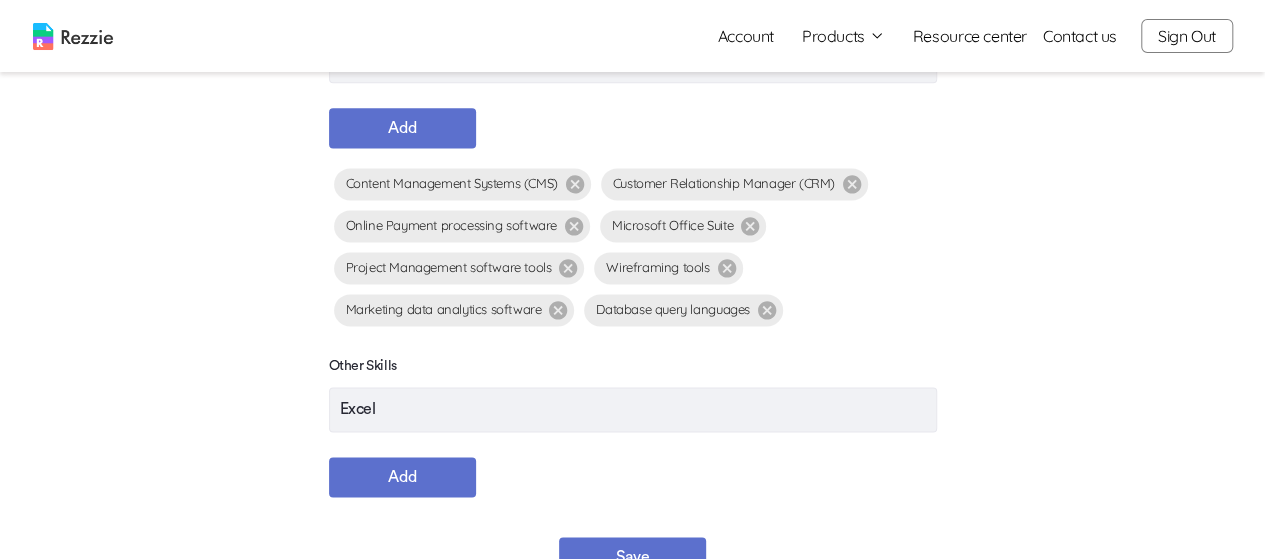 click on "Add" at bounding box center [402, 477] 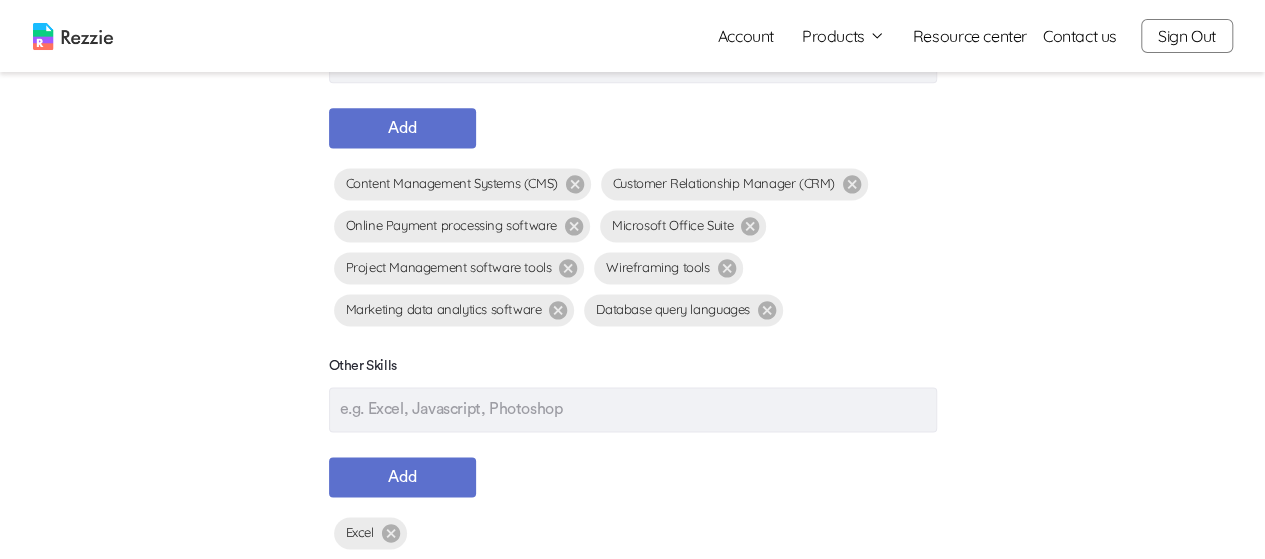 click at bounding box center (633, 409) 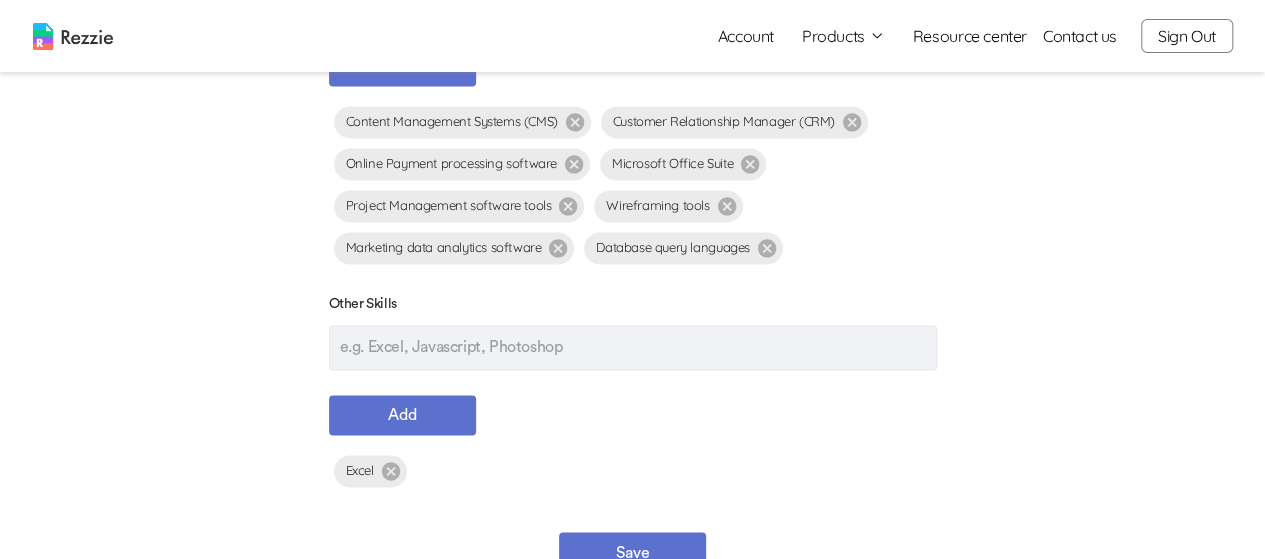 scroll, scrollTop: 1385, scrollLeft: 0, axis: vertical 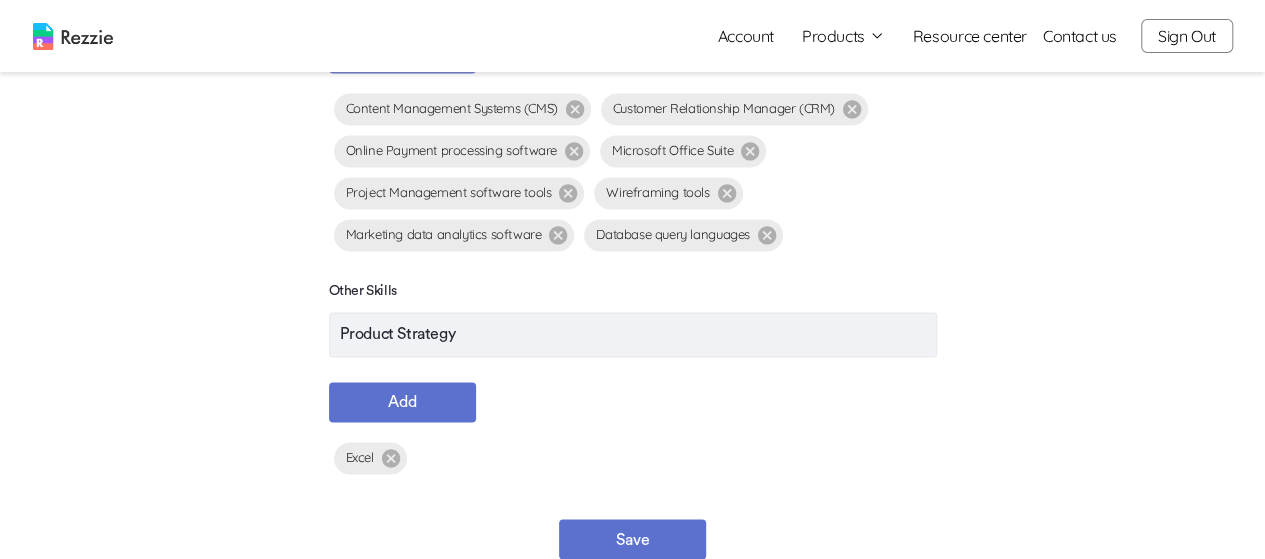 type on "Product Strategy" 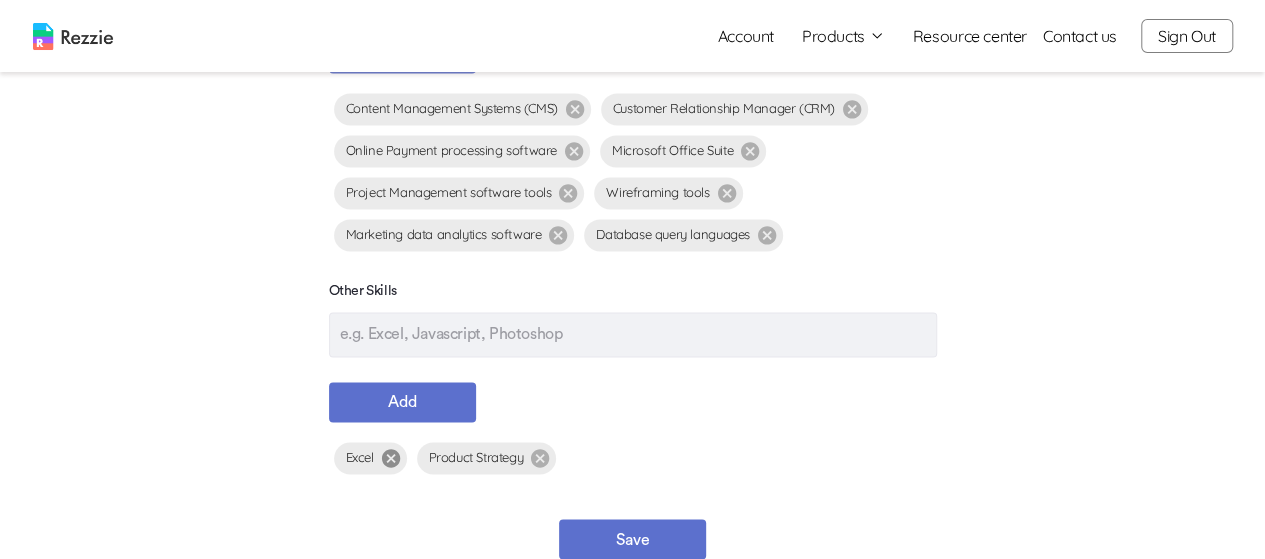 click 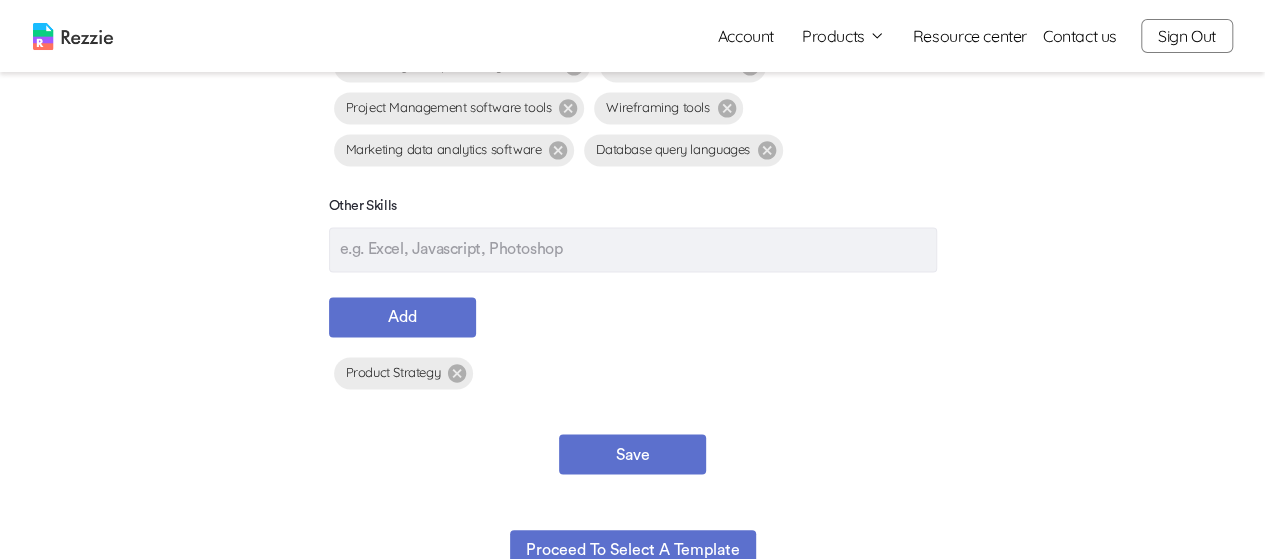 click on "Save" at bounding box center (632, 454) 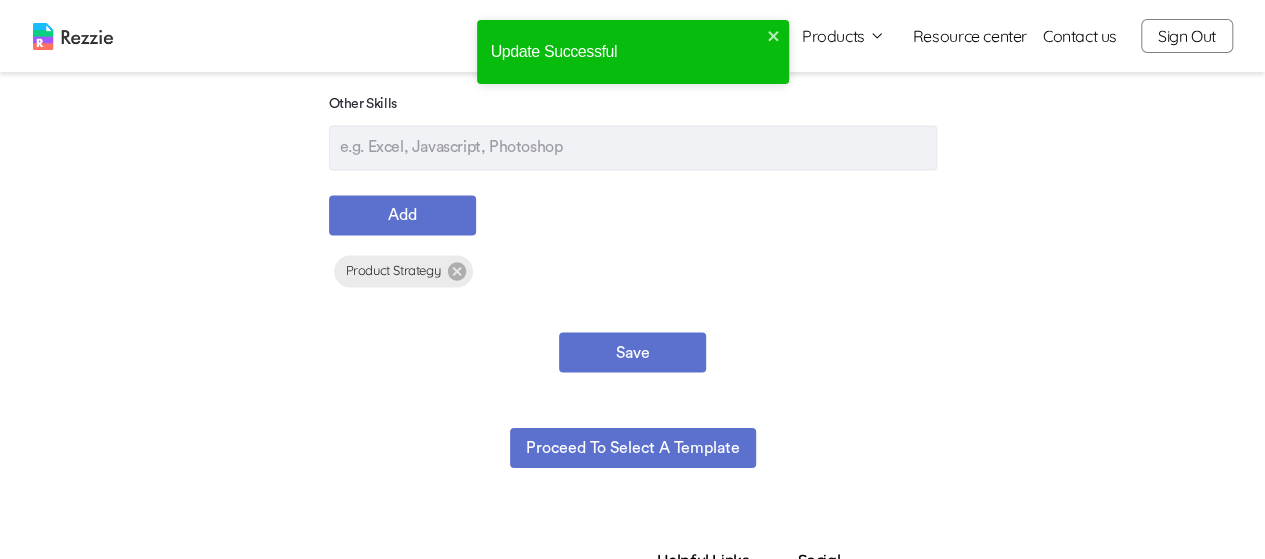 click on "Proceed to select a template" at bounding box center [633, 448] 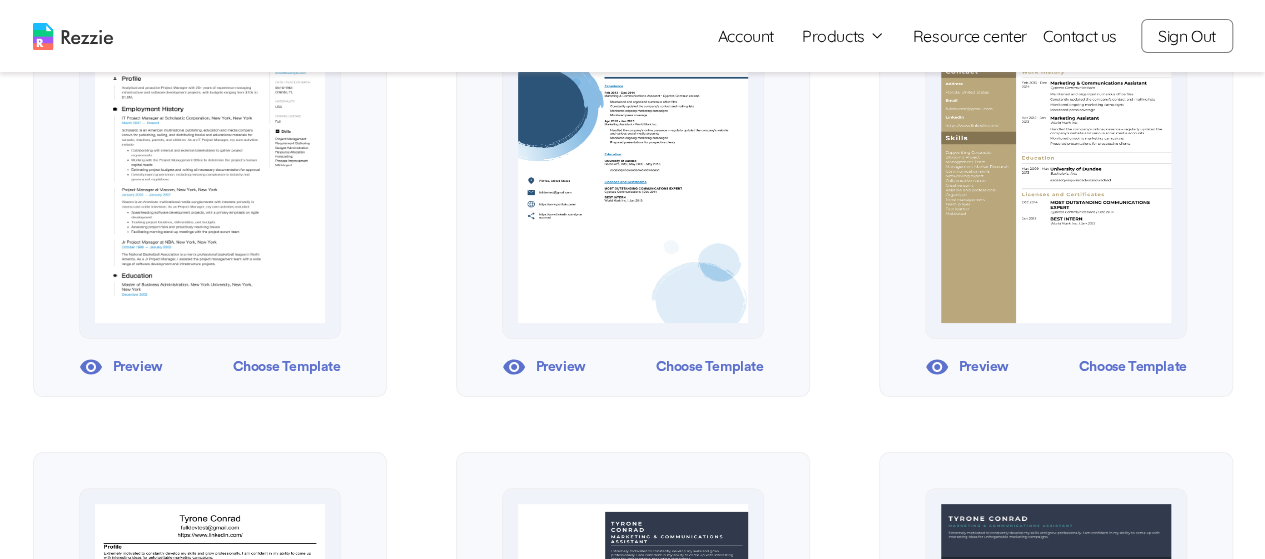 scroll, scrollTop: 829, scrollLeft: 0, axis: vertical 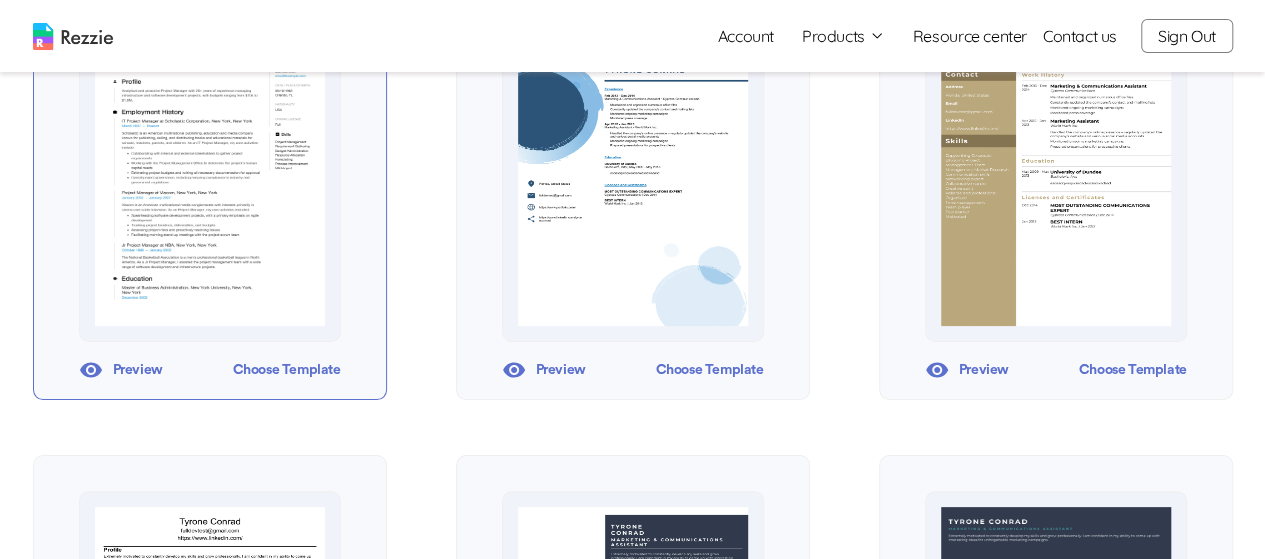 click on "Choose Template" at bounding box center [286, 370] 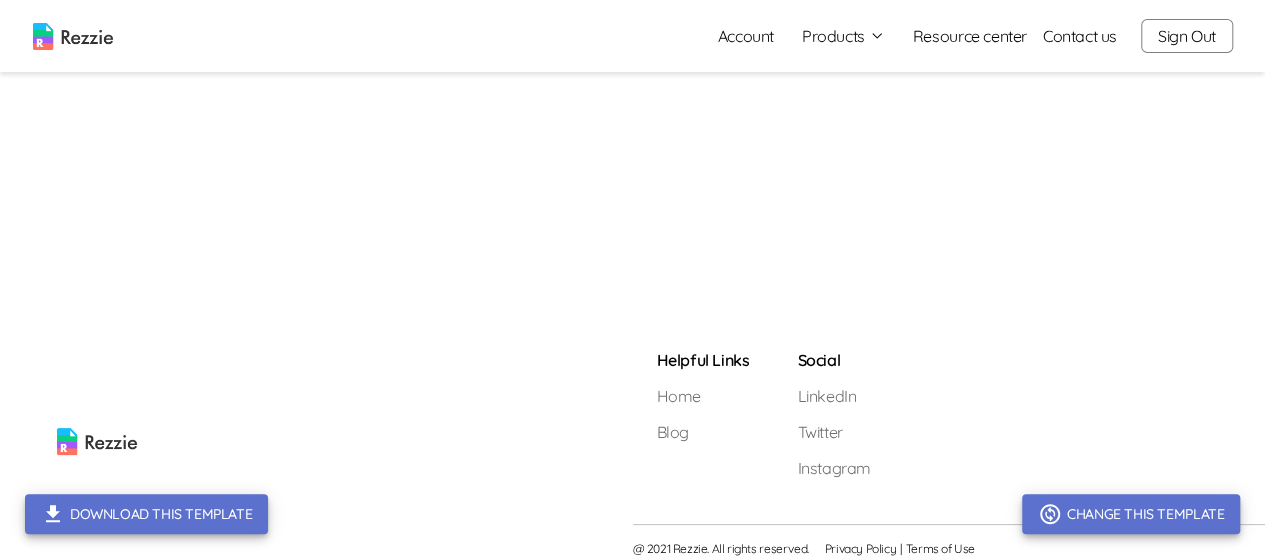 scroll, scrollTop: 464, scrollLeft: 0, axis: vertical 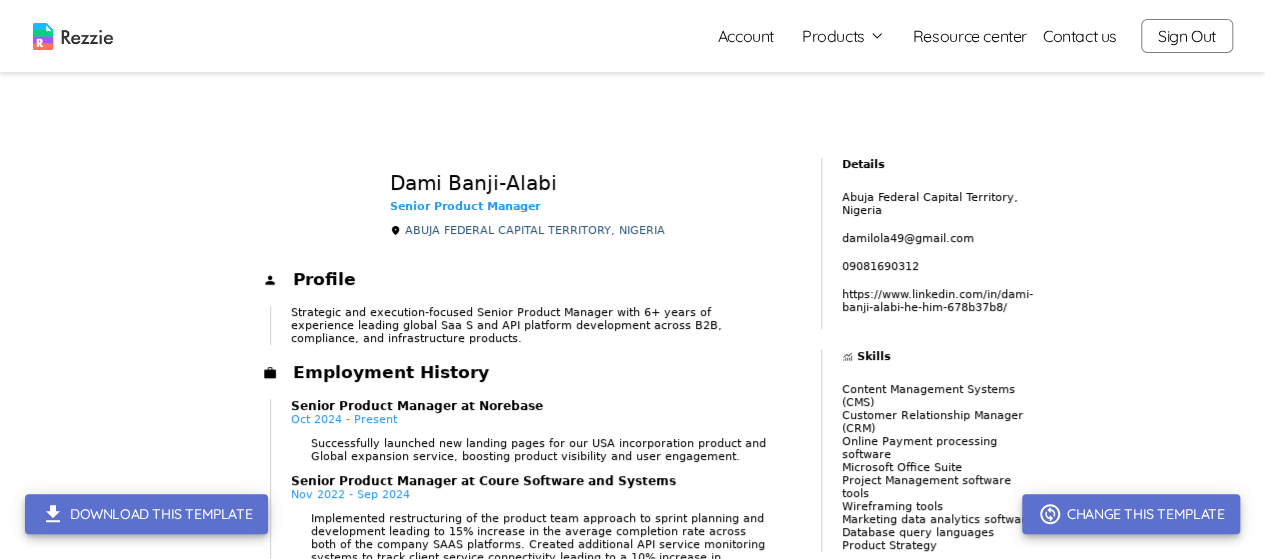 click on "Products" at bounding box center (843, 36) 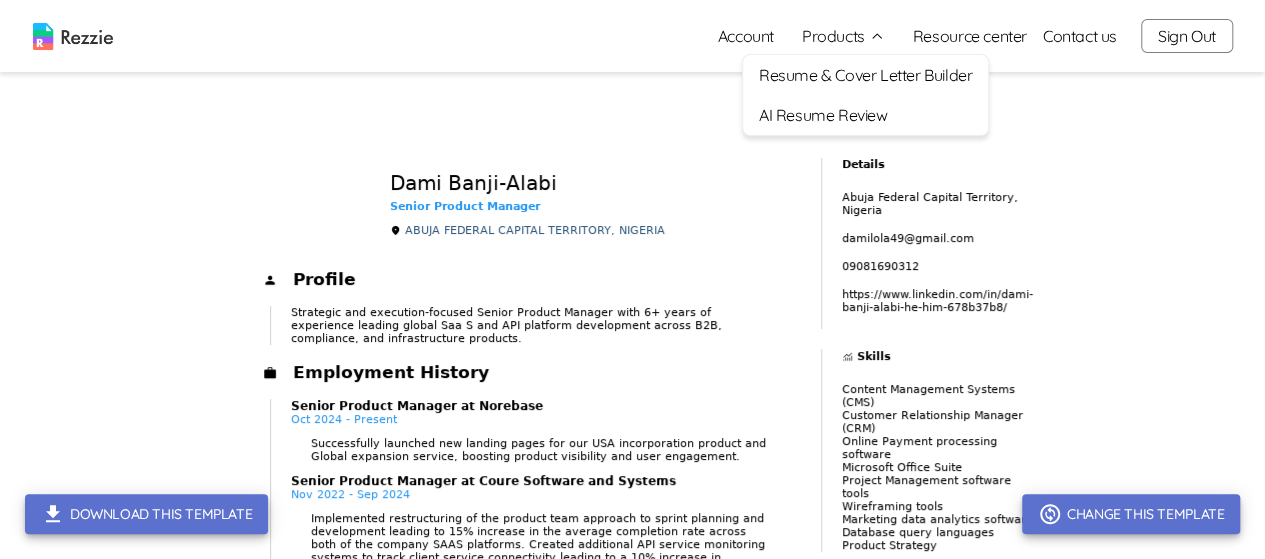 click on "Resume & Cover Letter Builder" at bounding box center [865, 75] 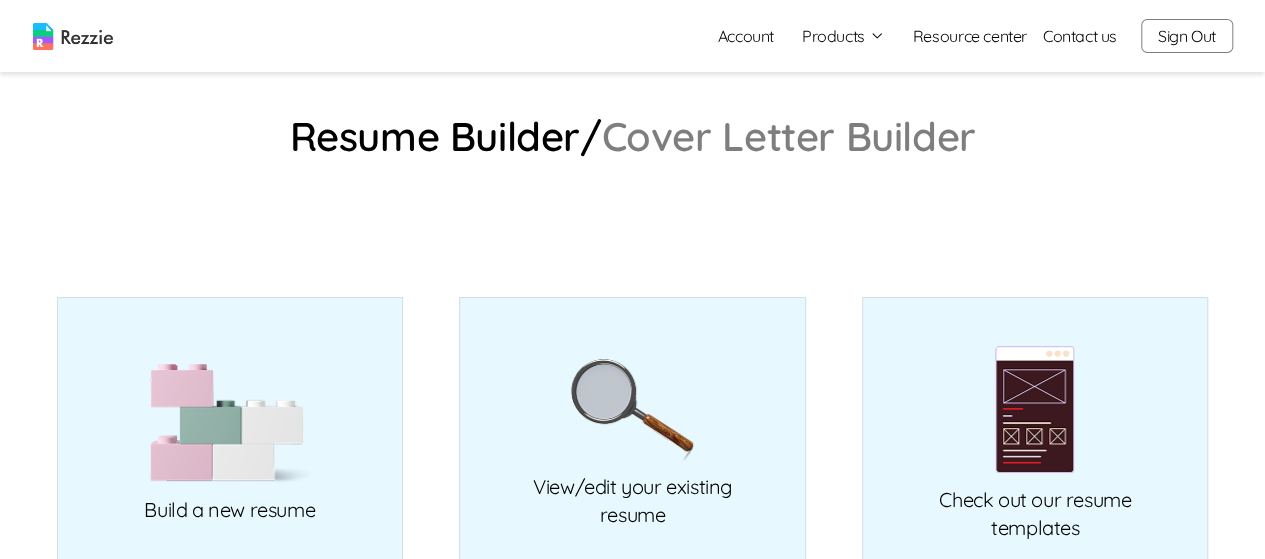 click at bounding box center (73, 36) 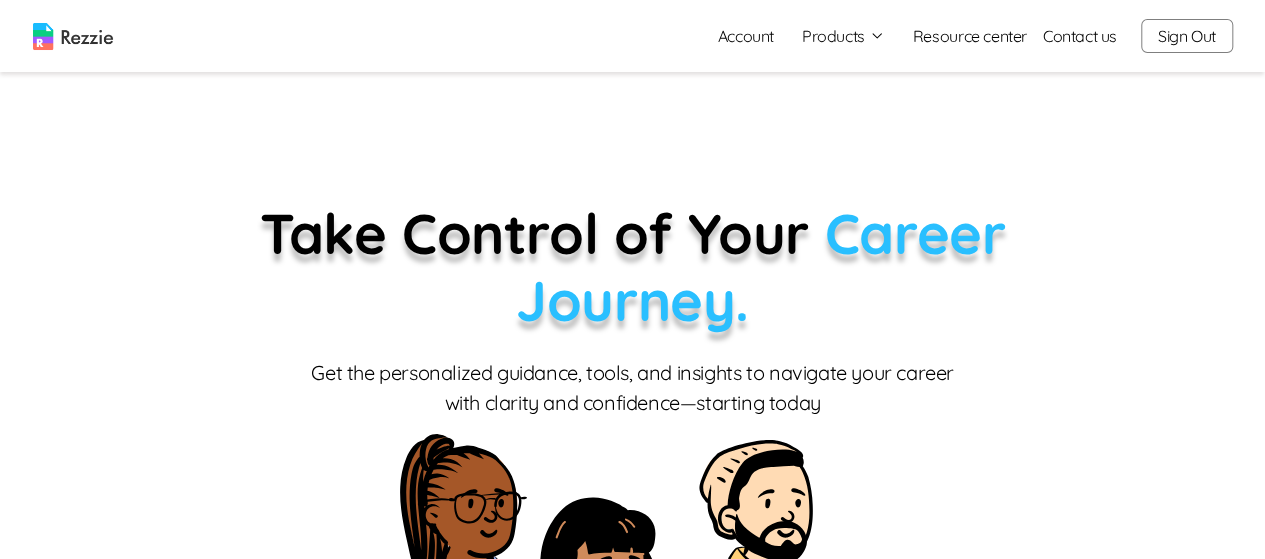 click on "Sign Out" at bounding box center [1187, 36] 